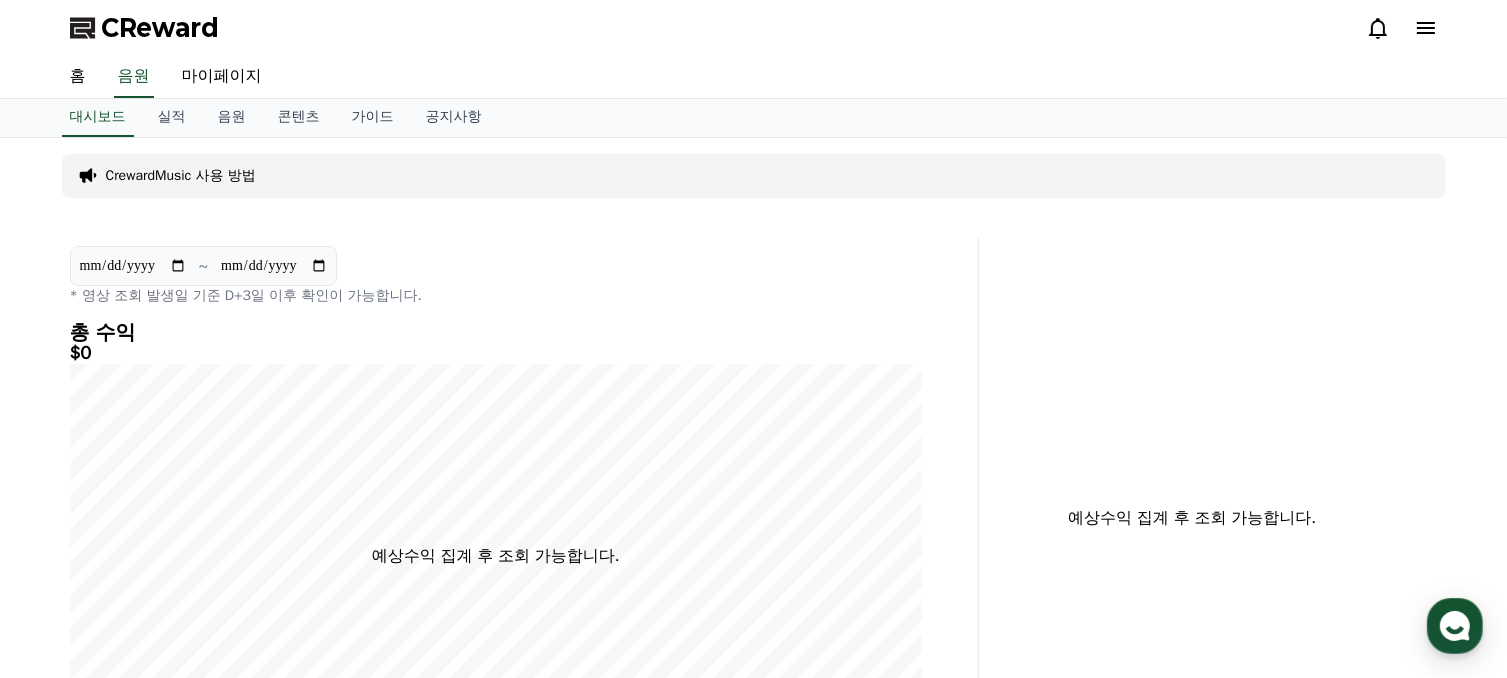 scroll, scrollTop: 0, scrollLeft: 0, axis: both 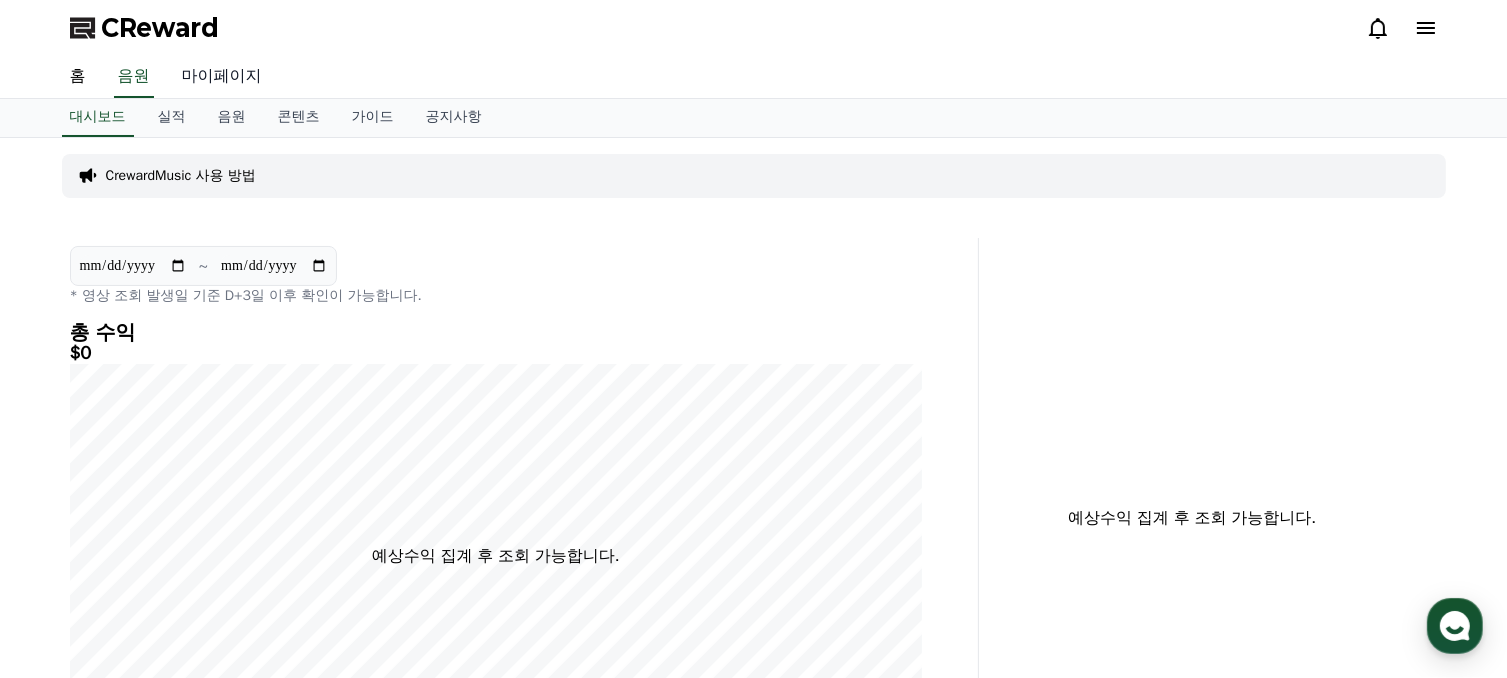 click on "마이페이지" at bounding box center (222, 77) 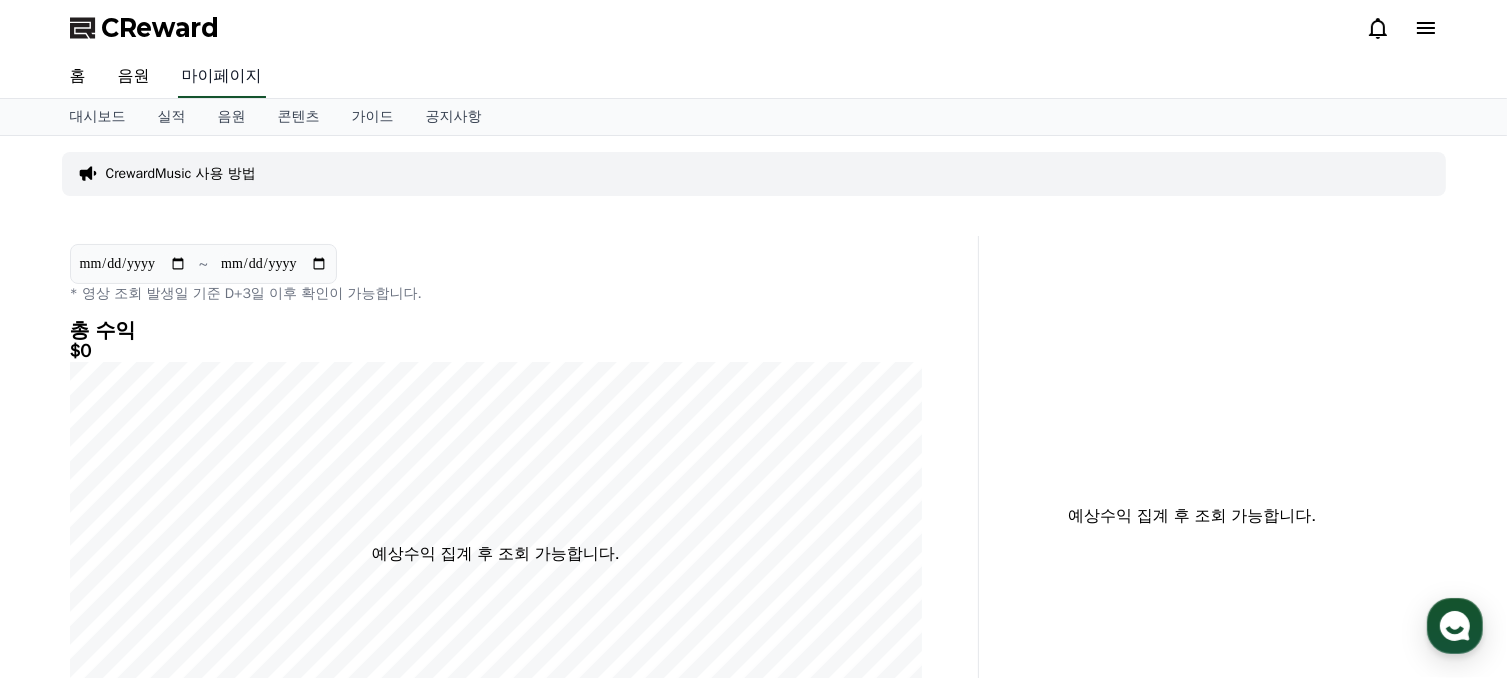 select on "**********" 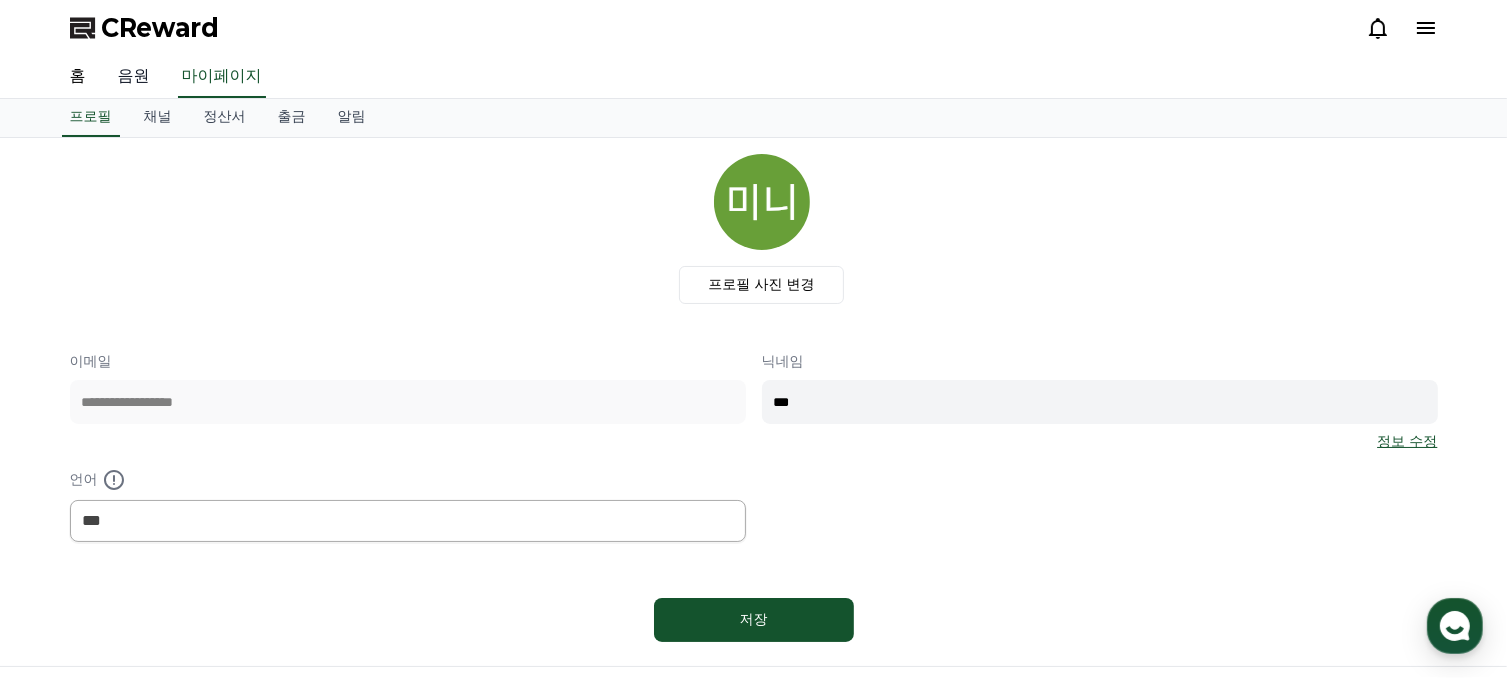 click on "음원" at bounding box center (134, 77) 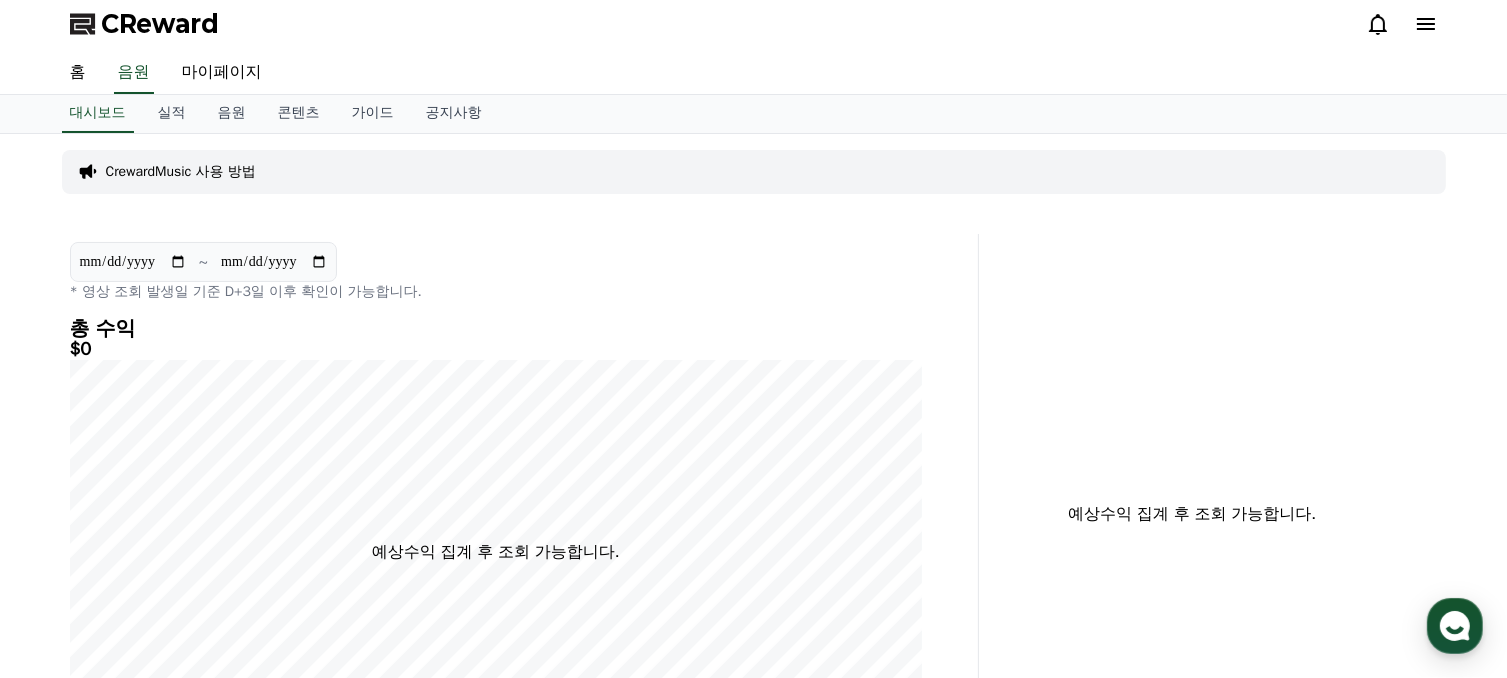 scroll, scrollTop: 0, scrollLeft: 0, axis: both 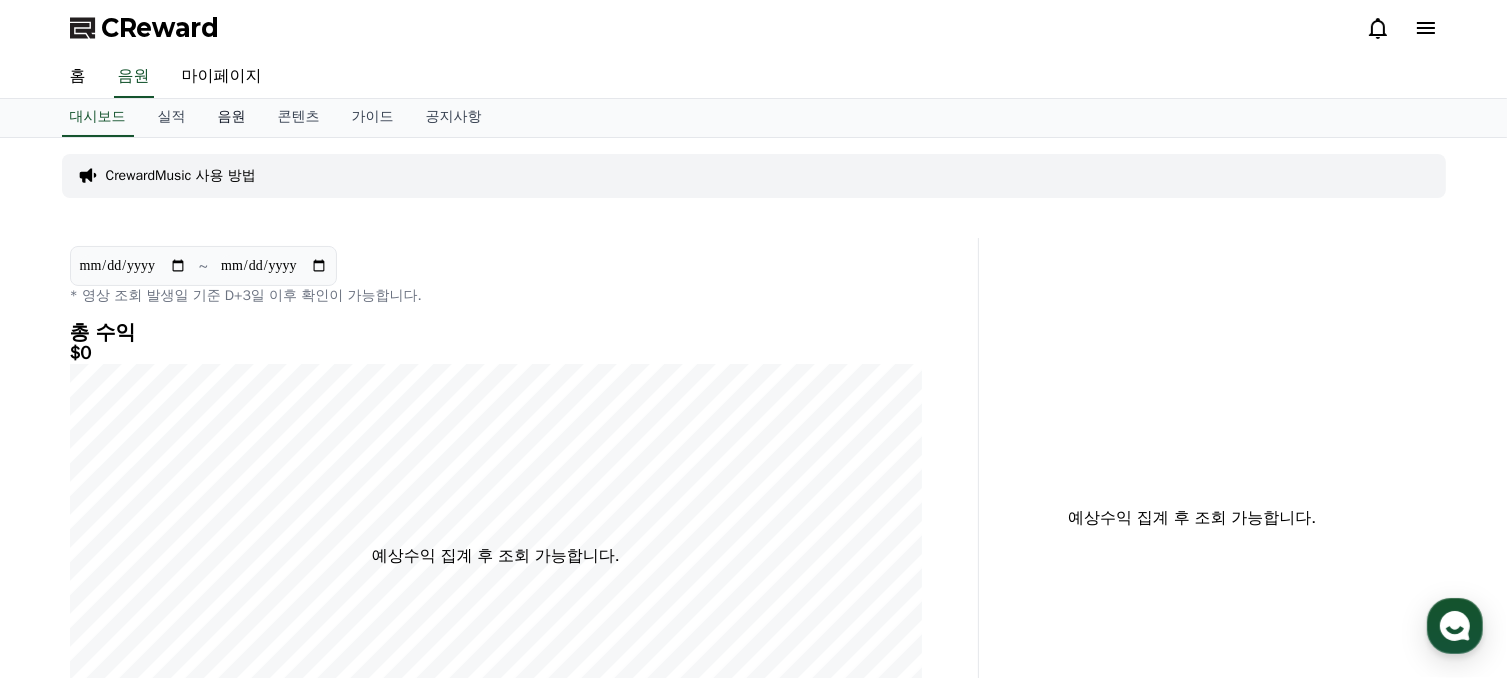 click on "음원" at bounding box center (232, 118) 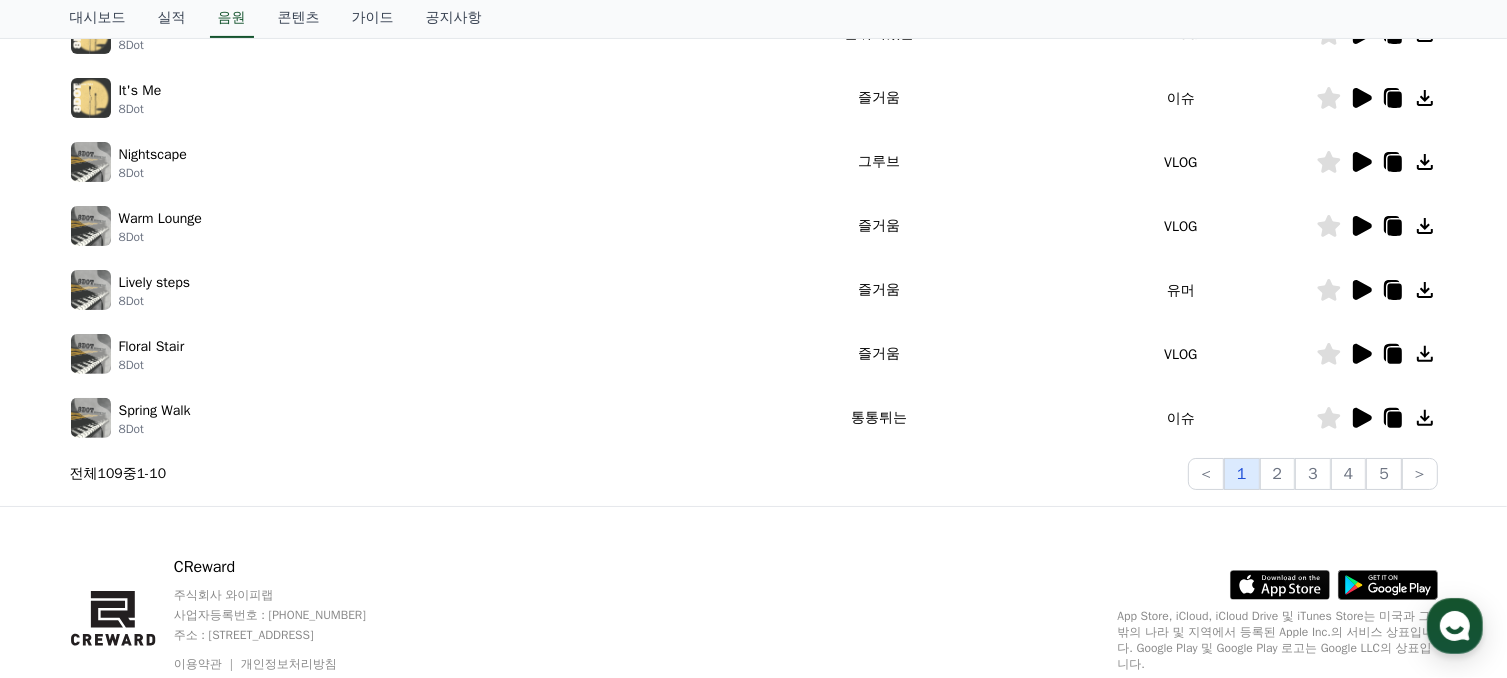 scroll, scrollTop: 600, scrollLeft: 0, axis: vertical 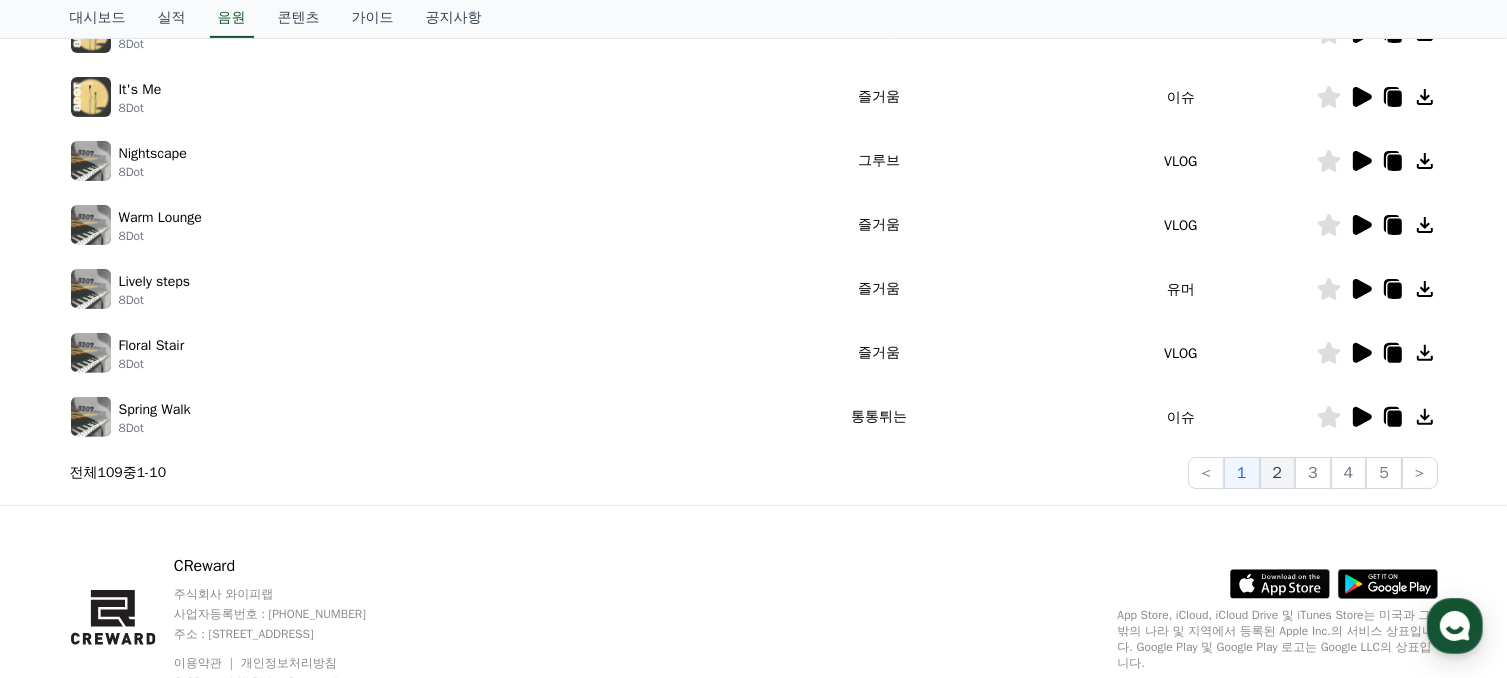 click on "2" 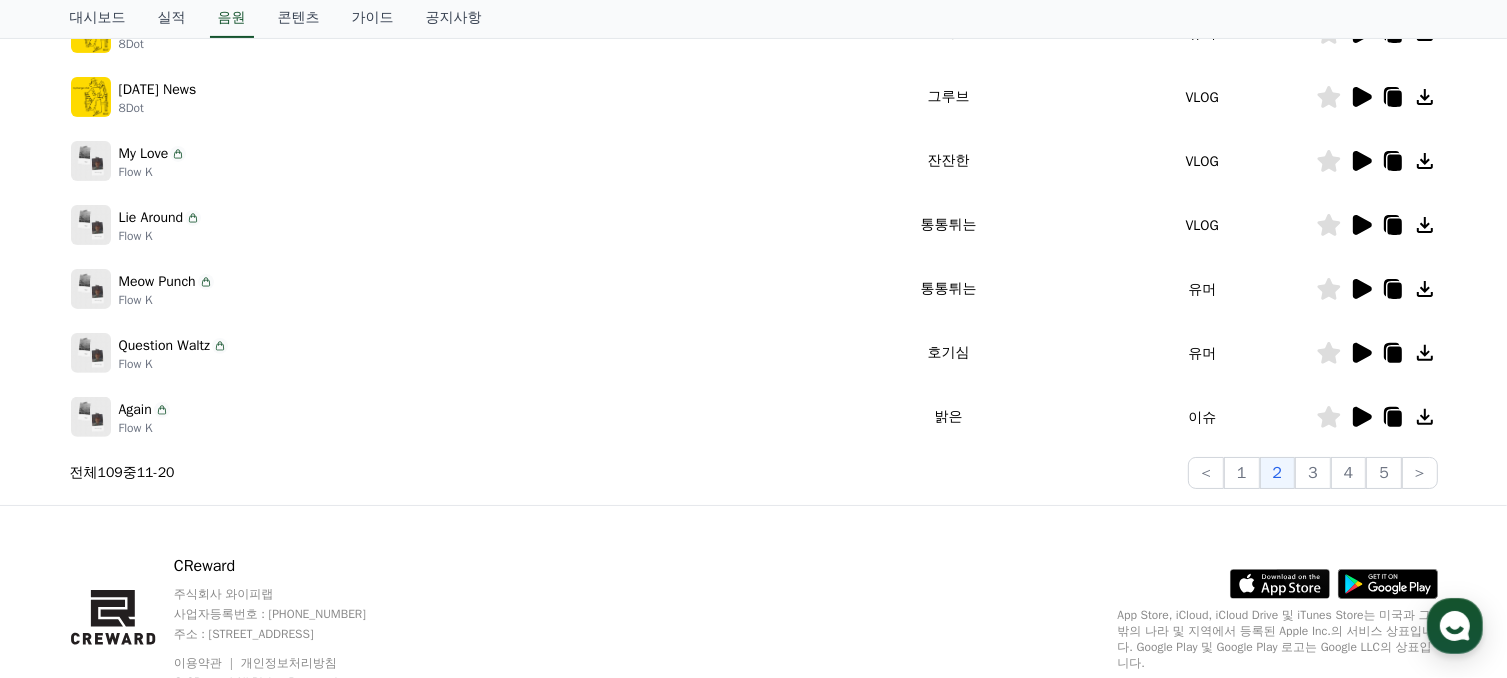 click 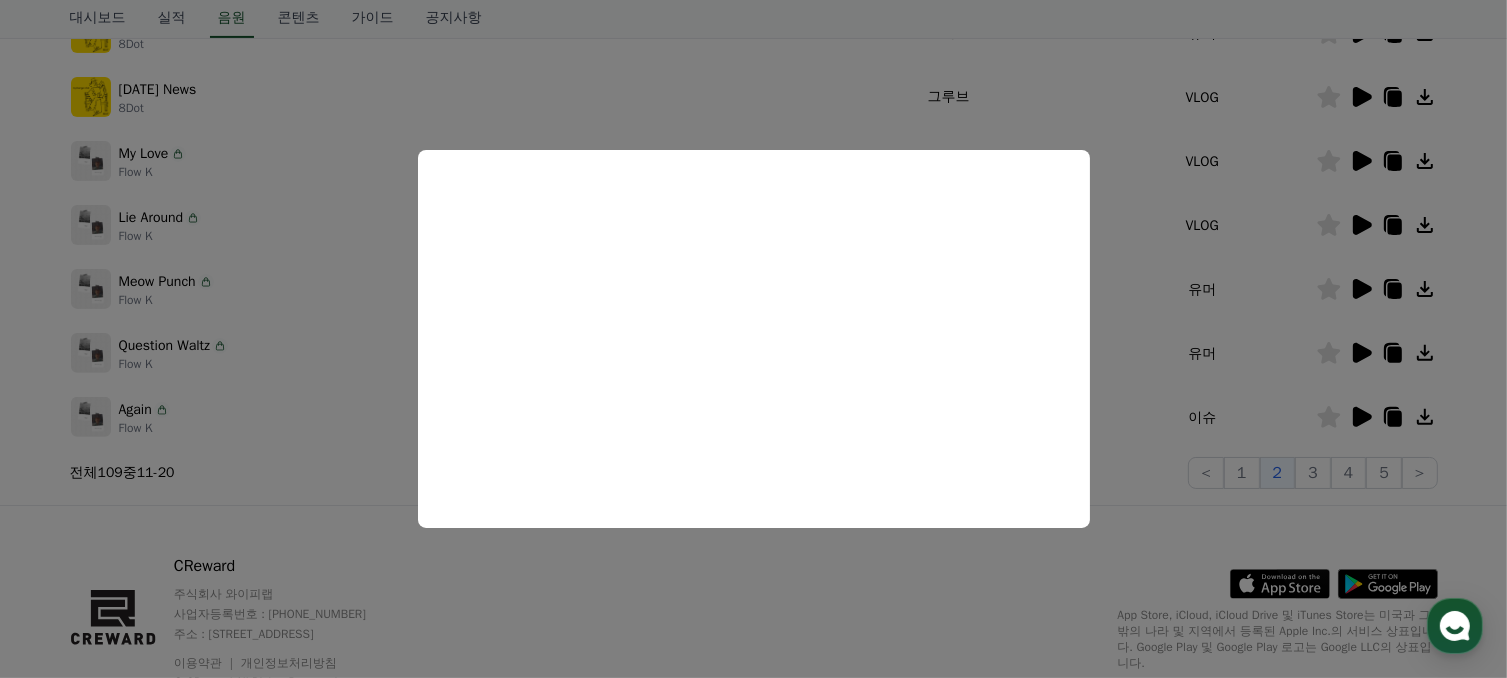 click at bounding box center (753, 339) 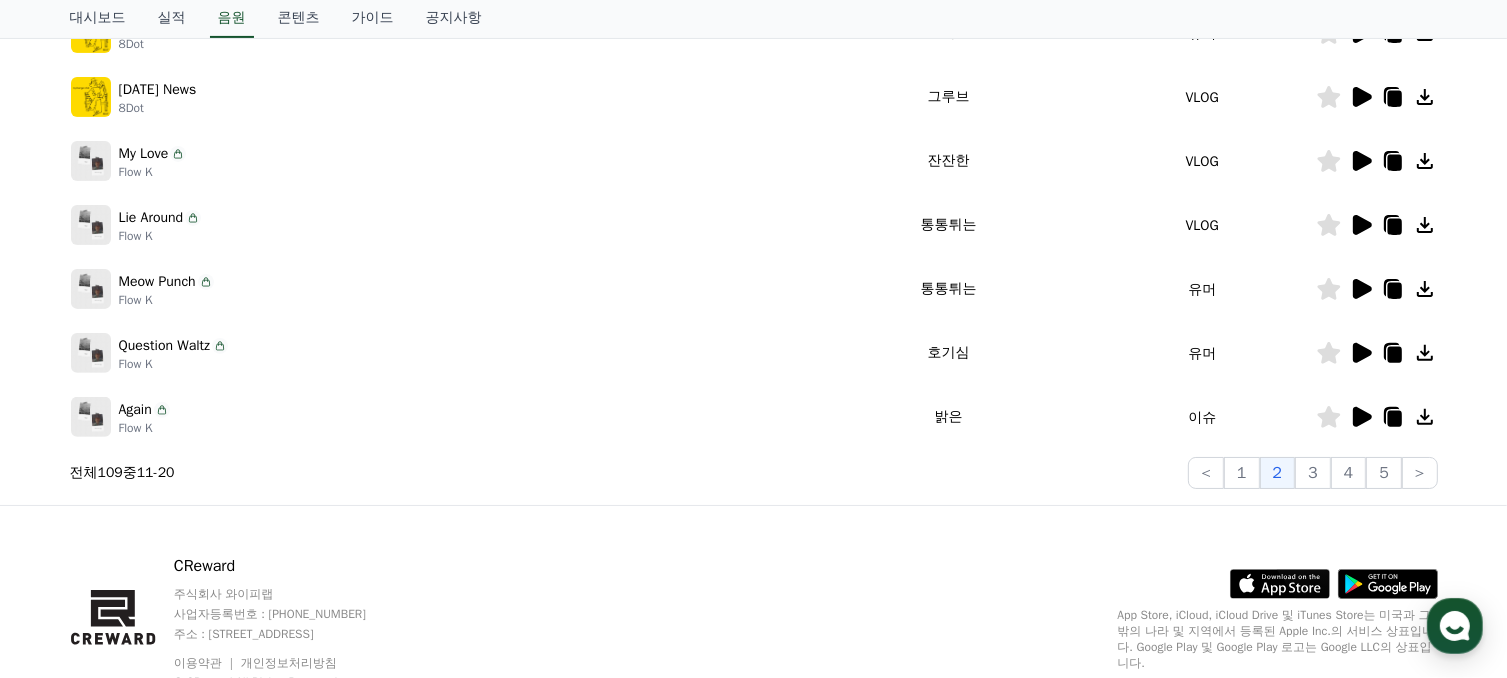 click 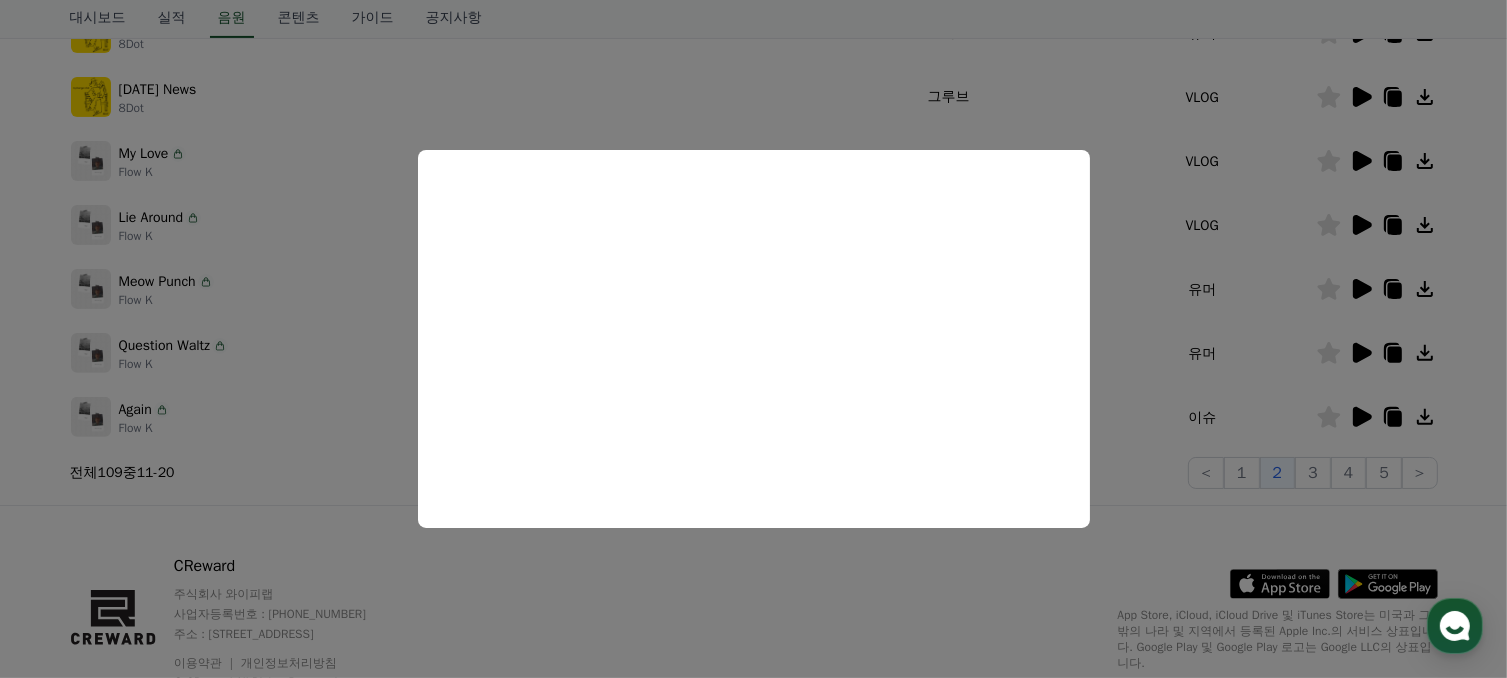 click at bounding box center (753, 339) 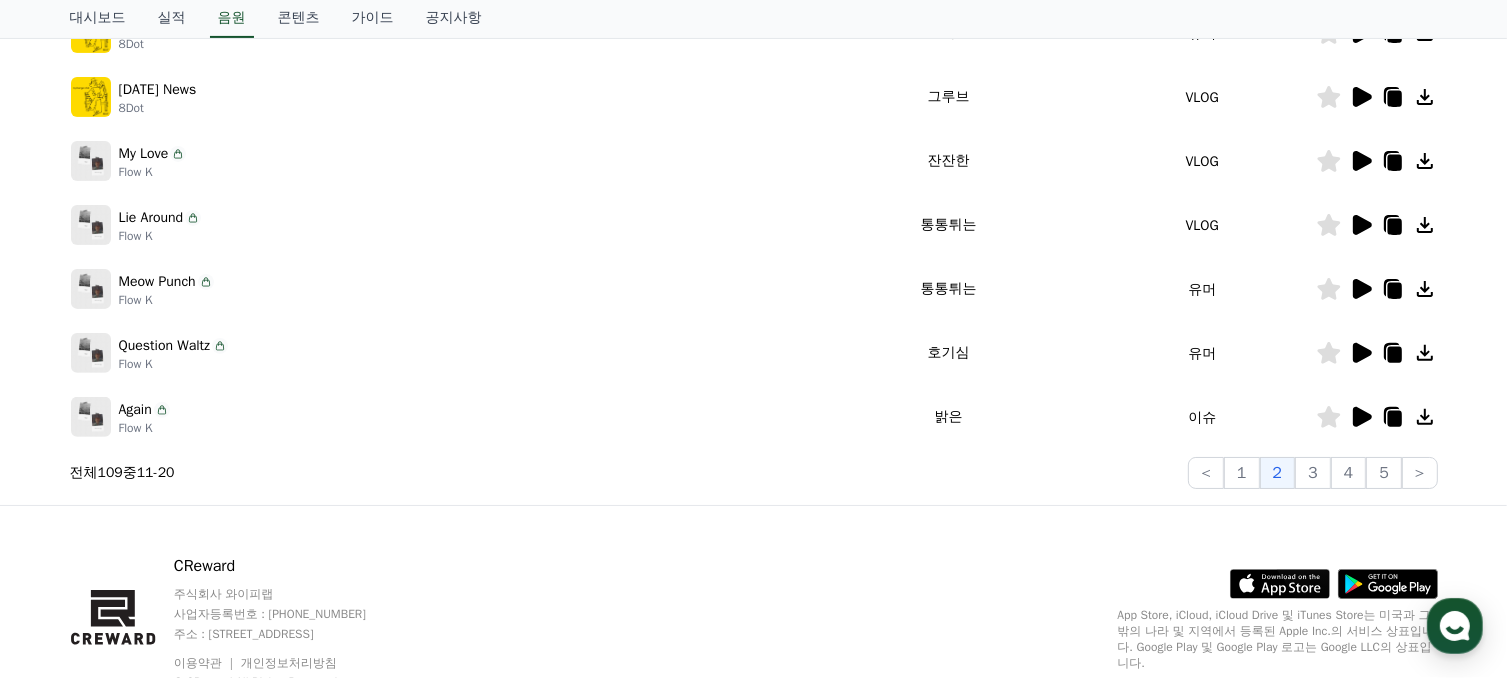 click 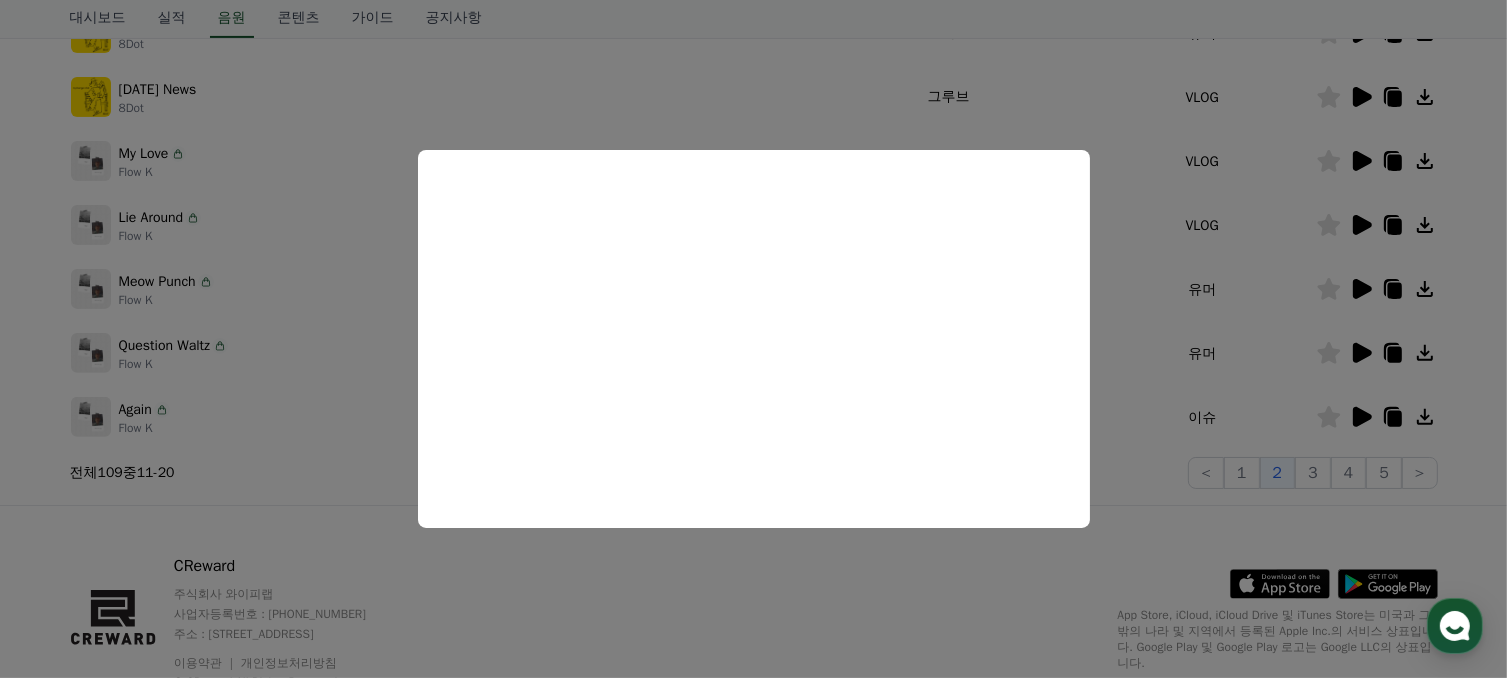 click at bounding box center (753, 339) 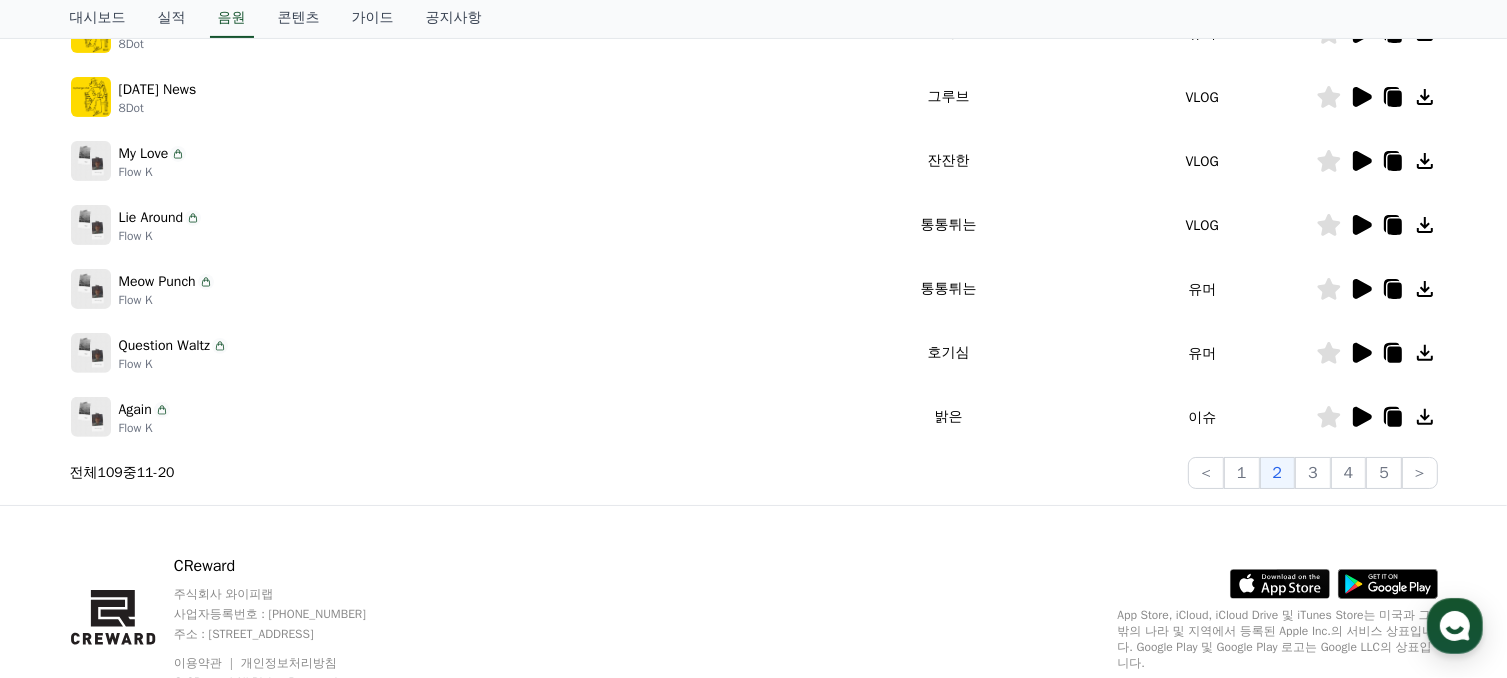 click 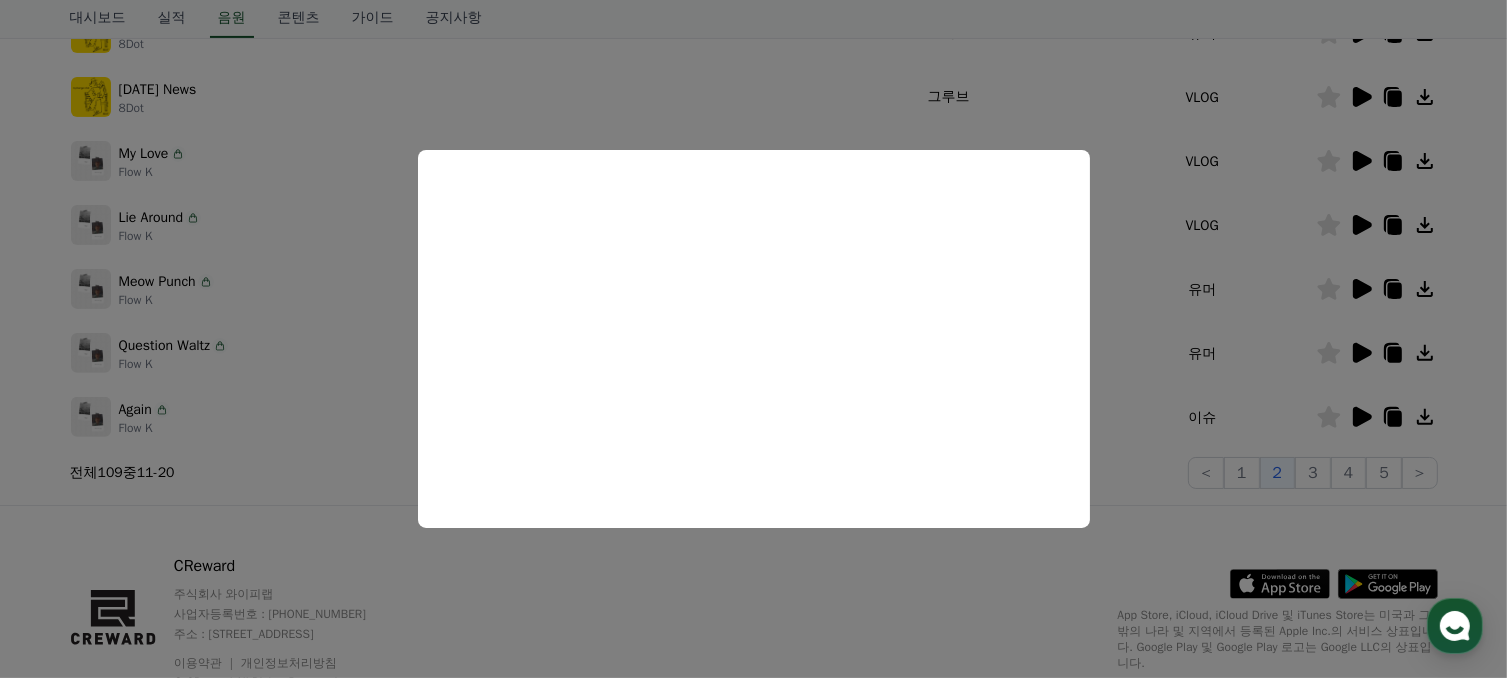click at bounding box center (753, 339) 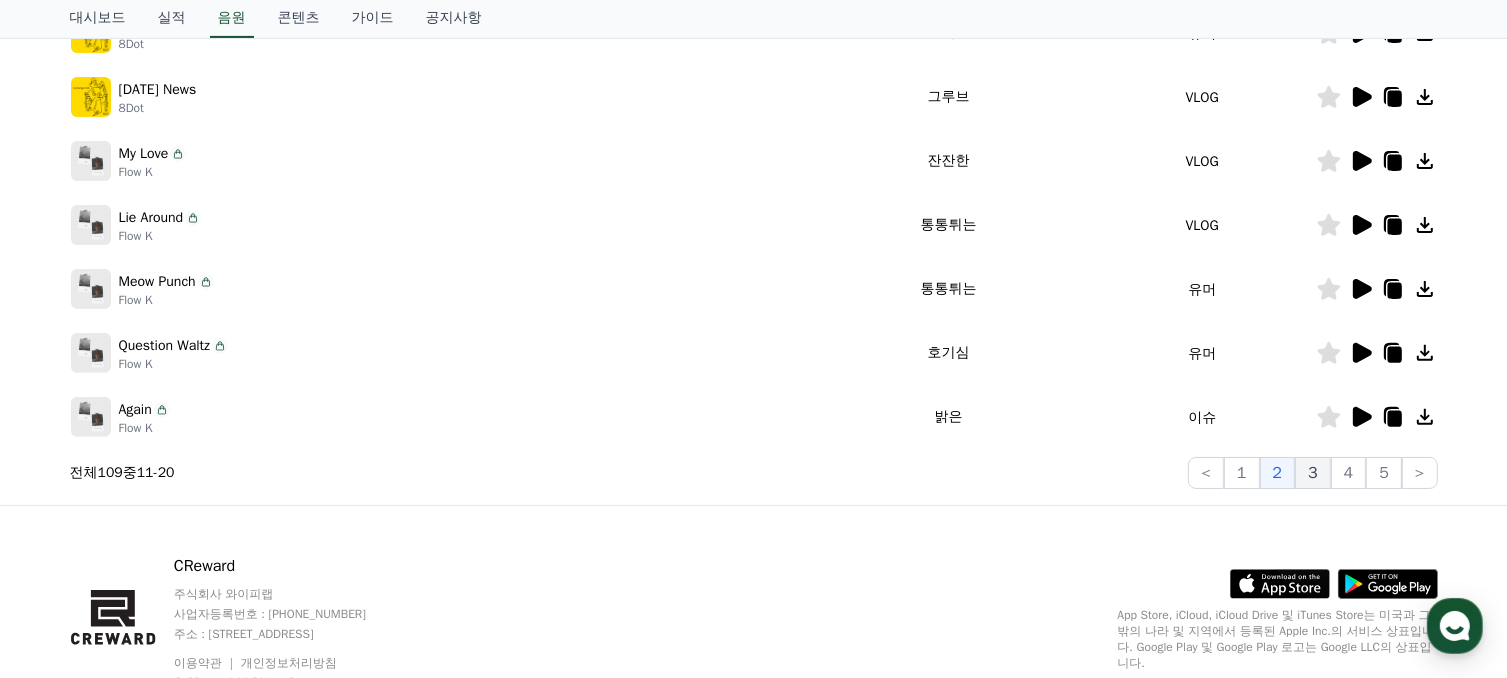 click on "3" 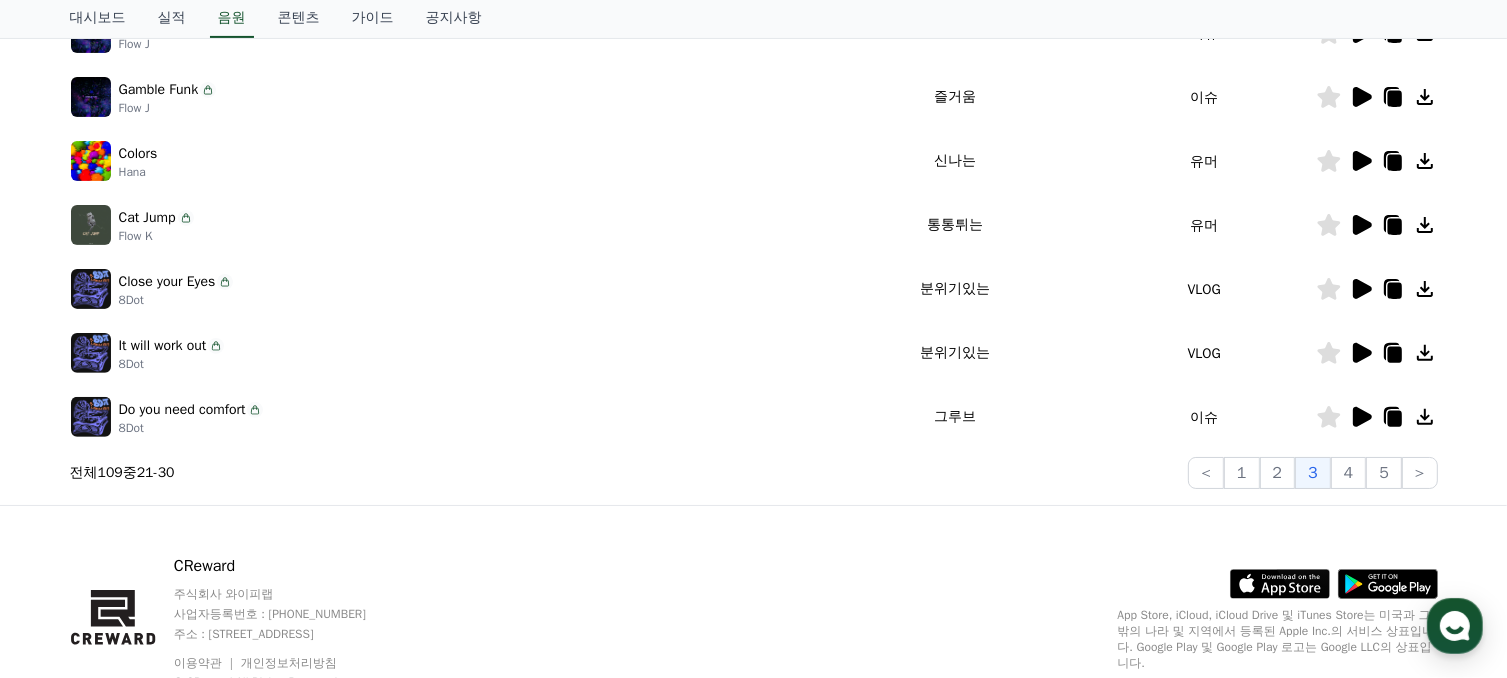 click 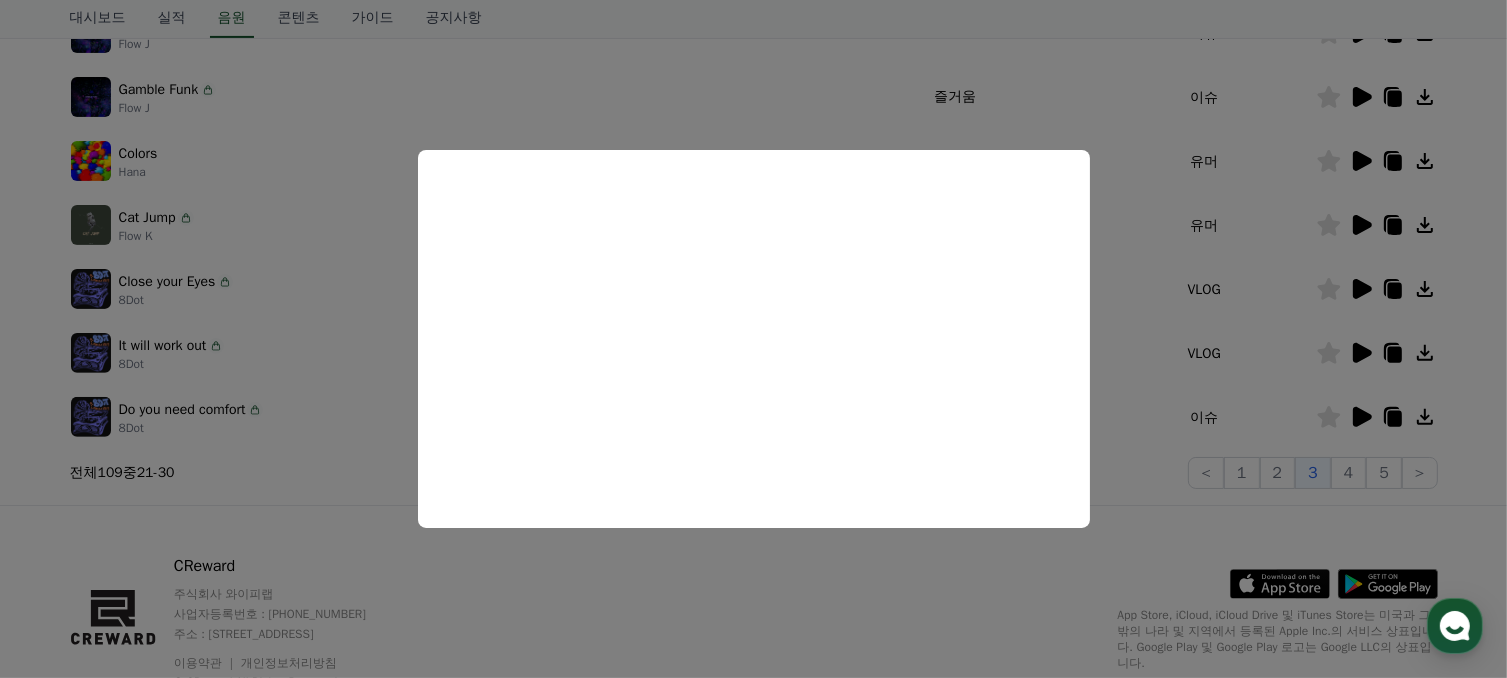 click at bounding box center (753, 339) 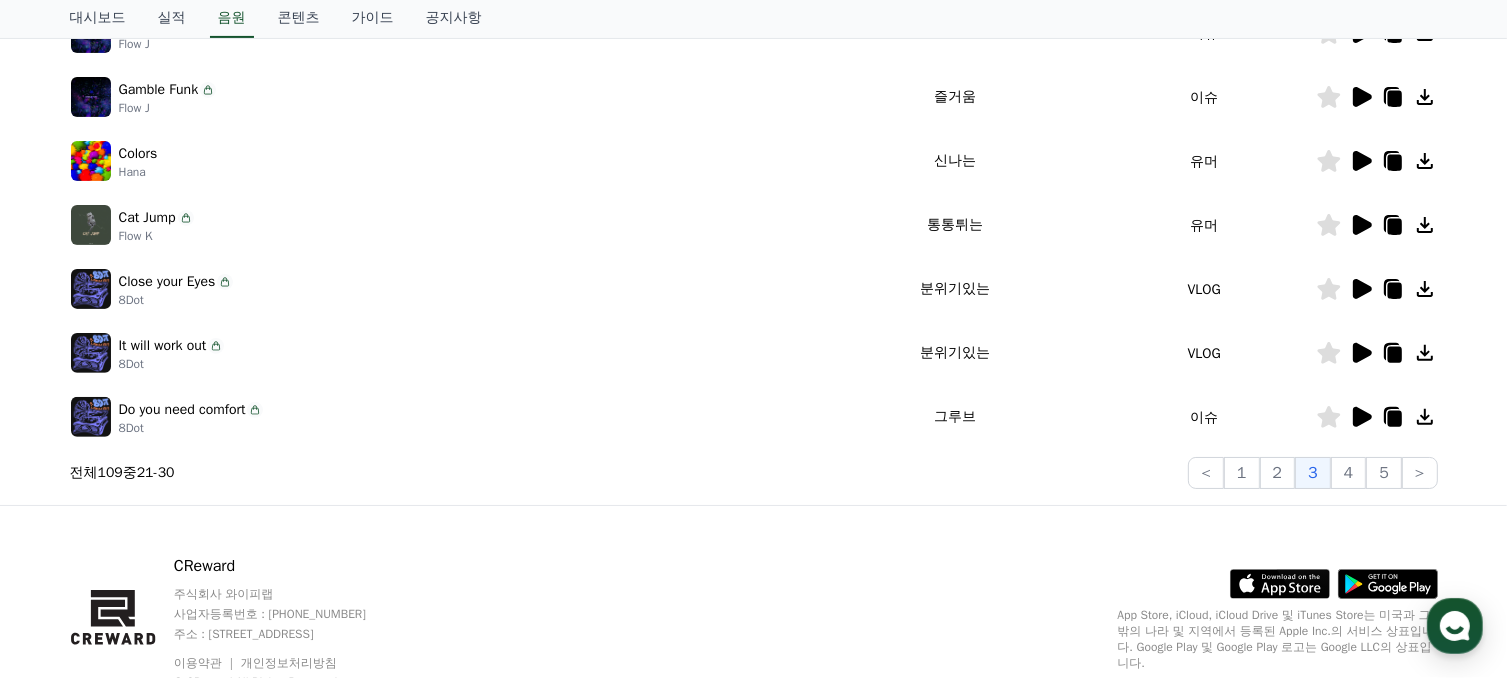click on "4" 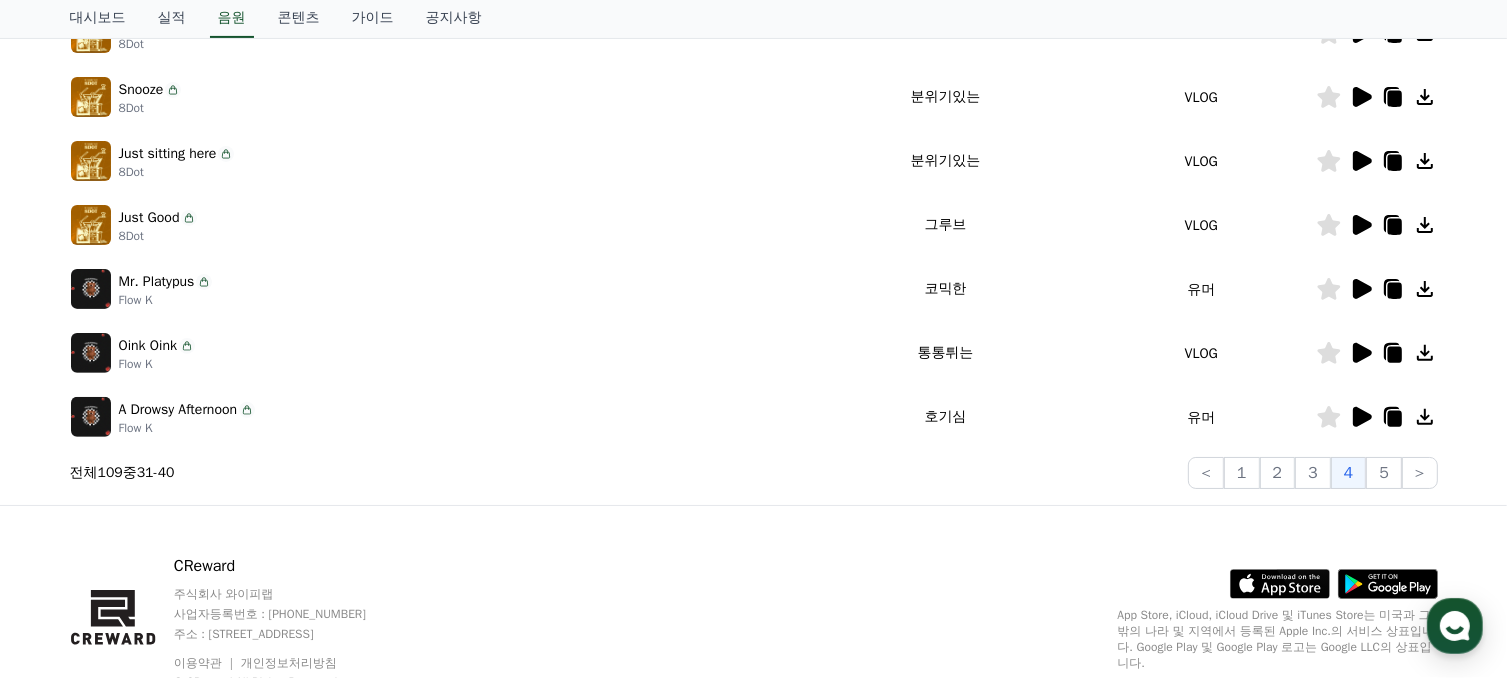 click 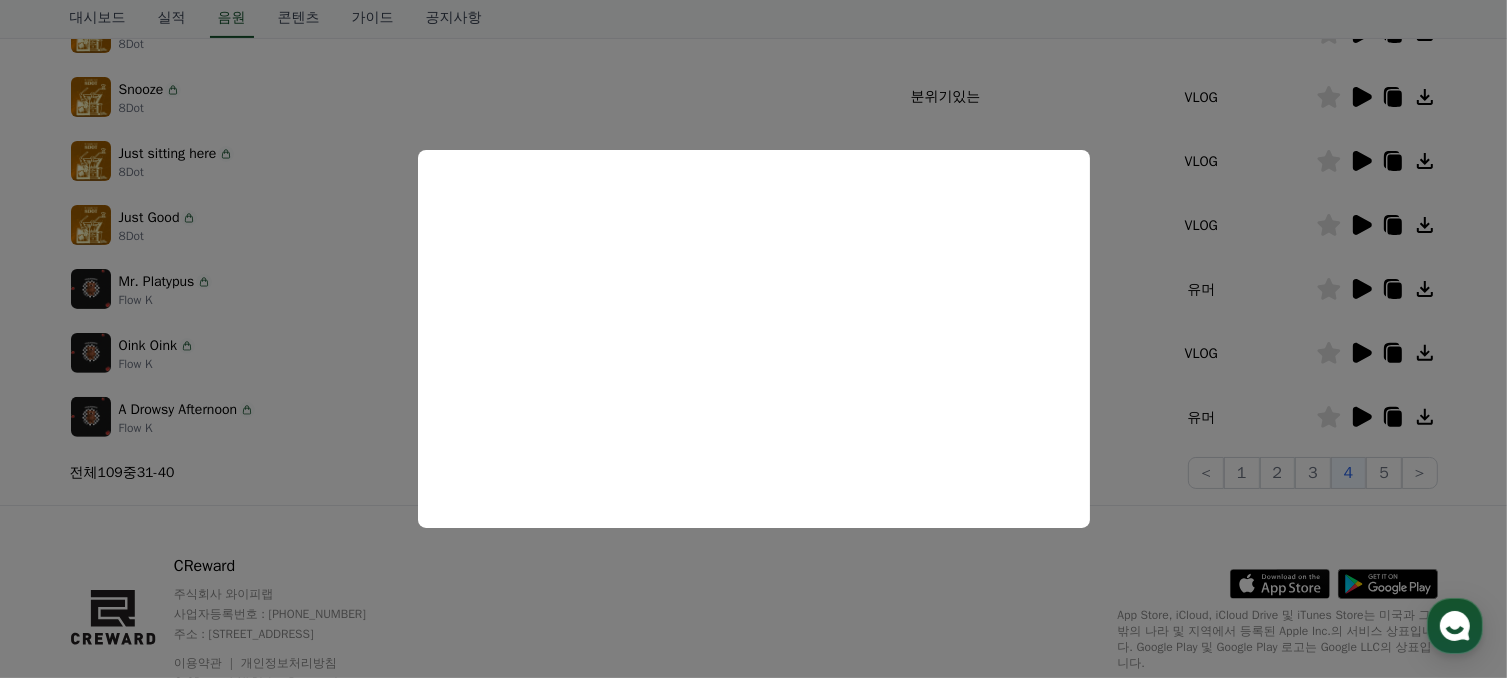 click at bounding box center [753, 339] 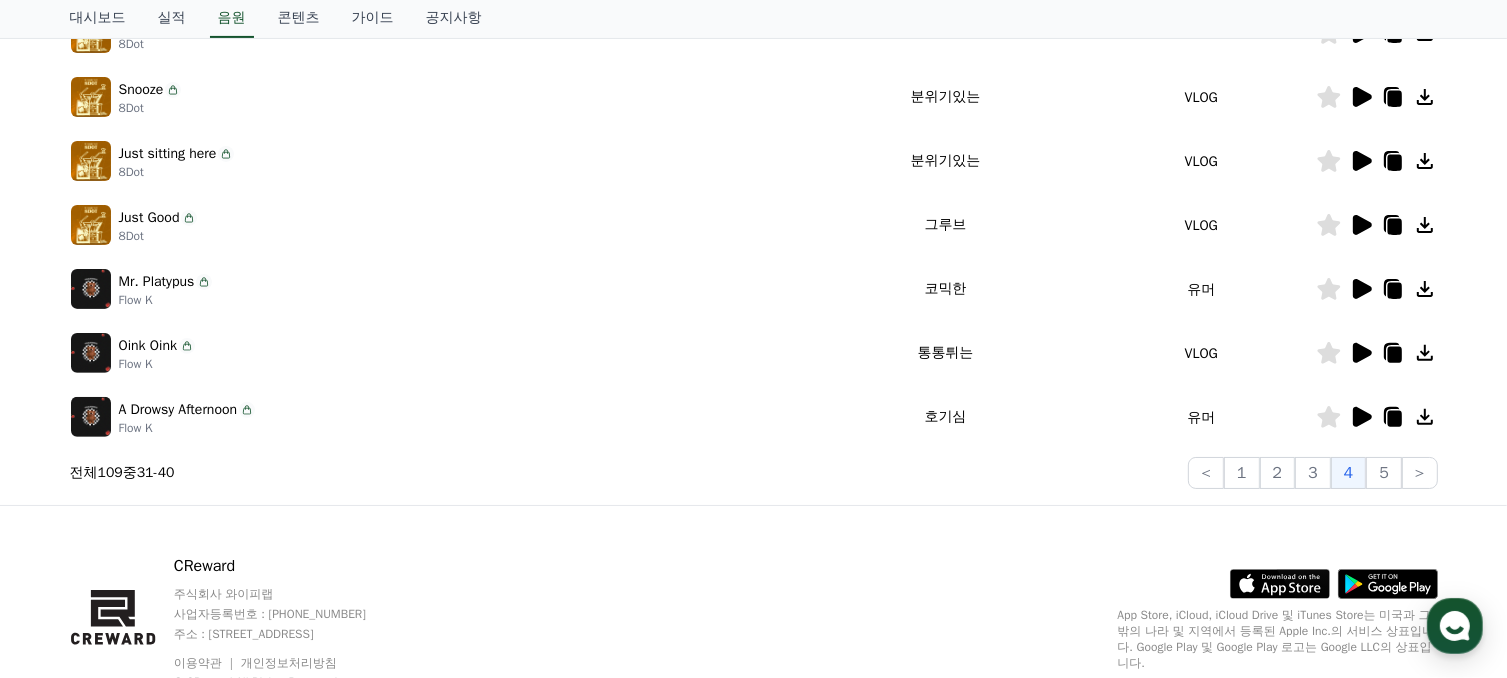 click 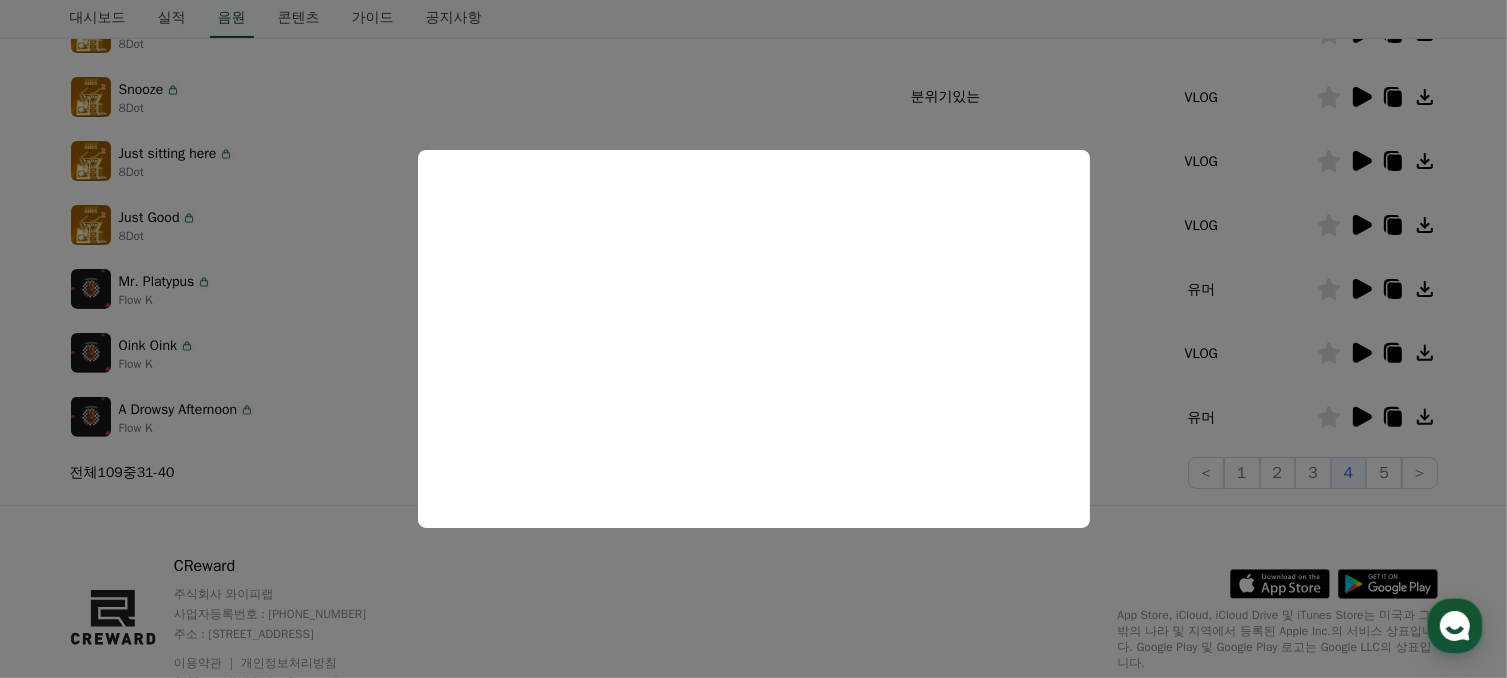 click at bounding box center (753, 339) 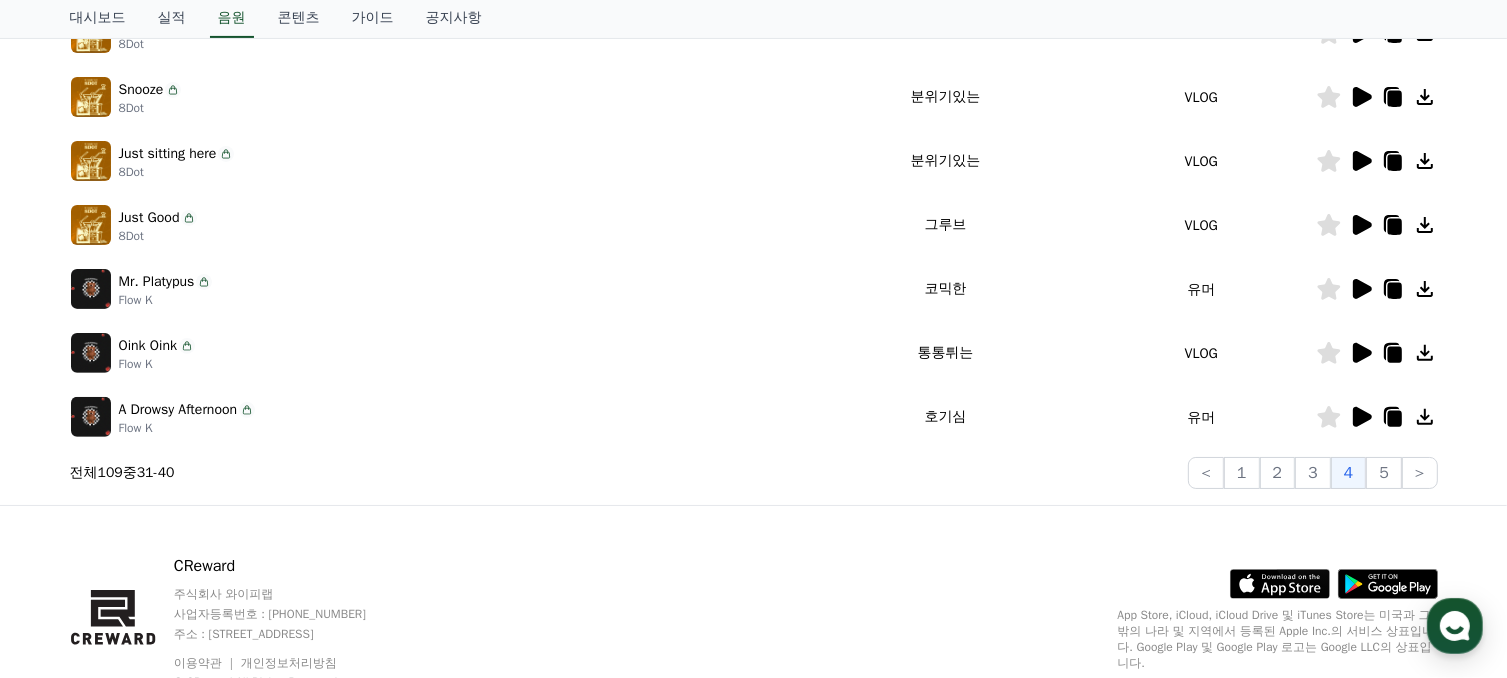 click 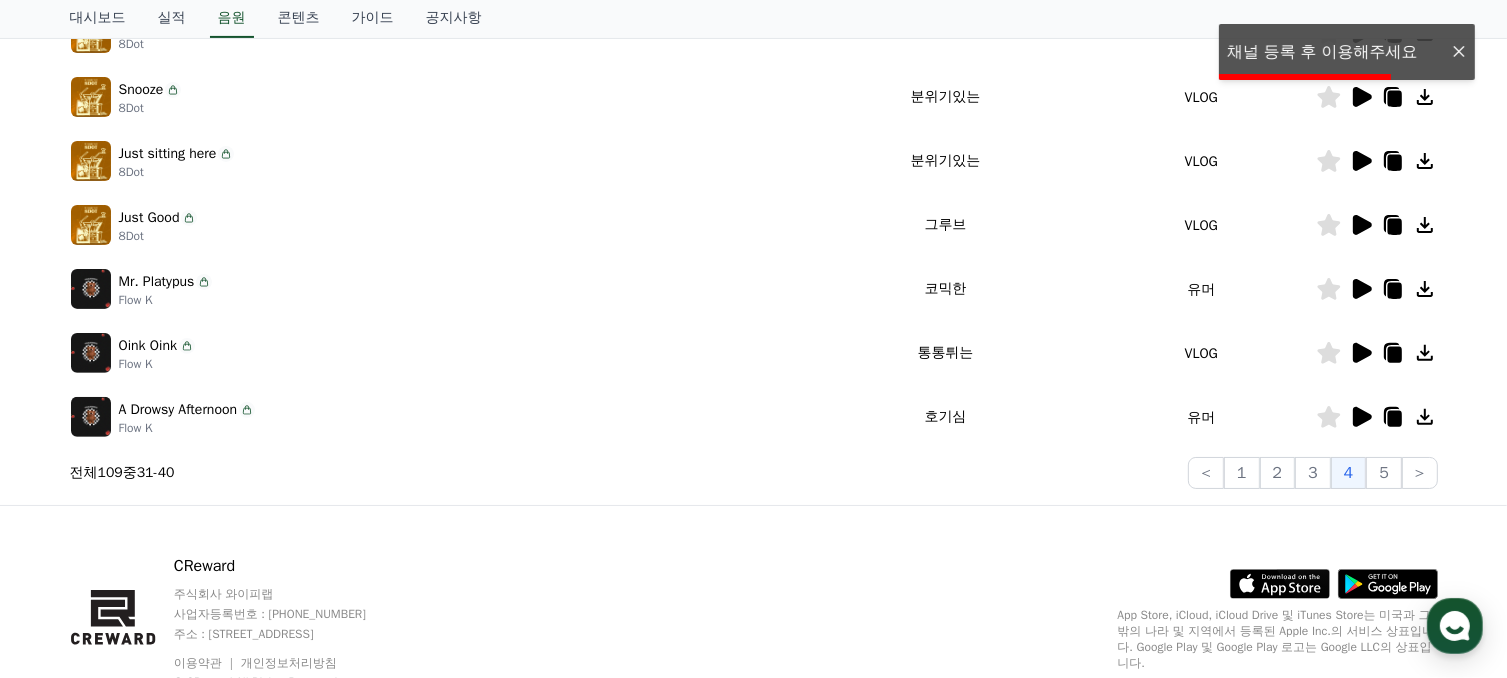 click at bounding box center [1377, 97] 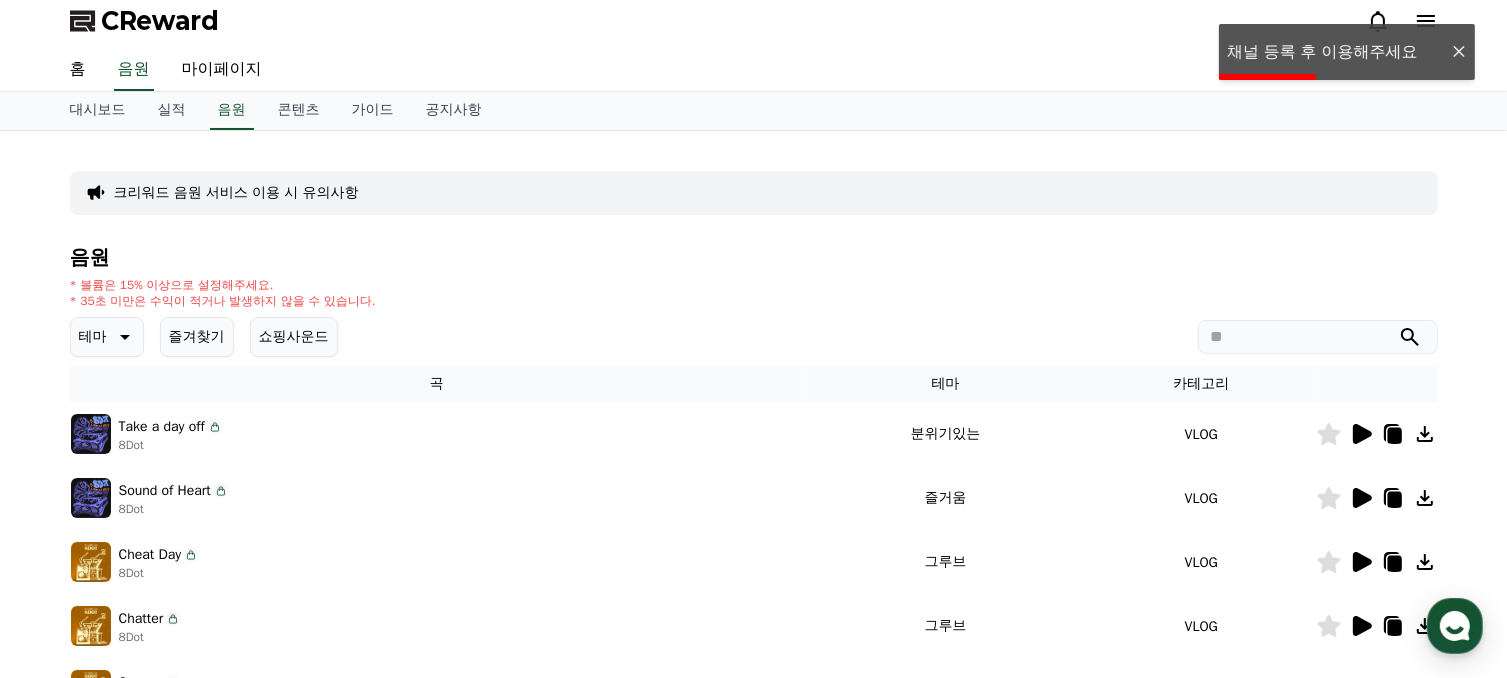 scroll, scrollTop: 0, scrollLeft: 0, axis: both 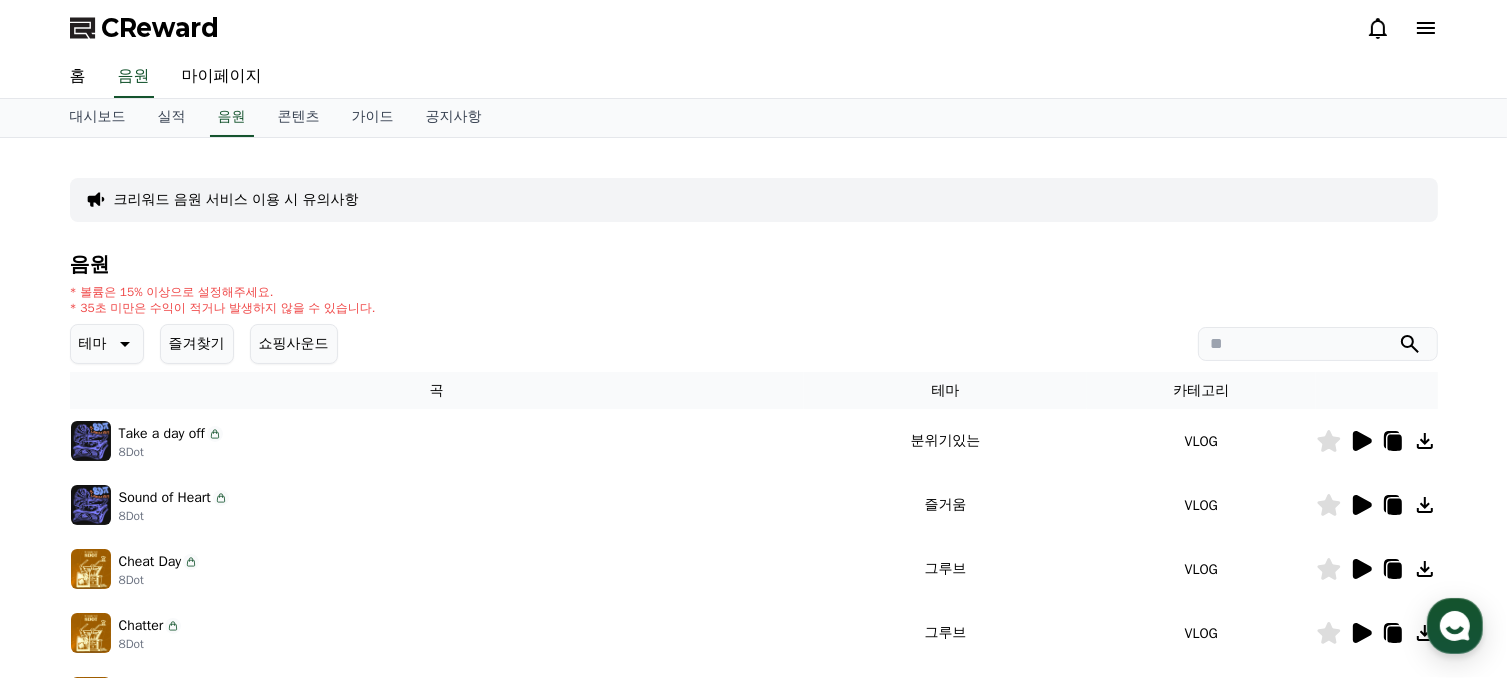 click 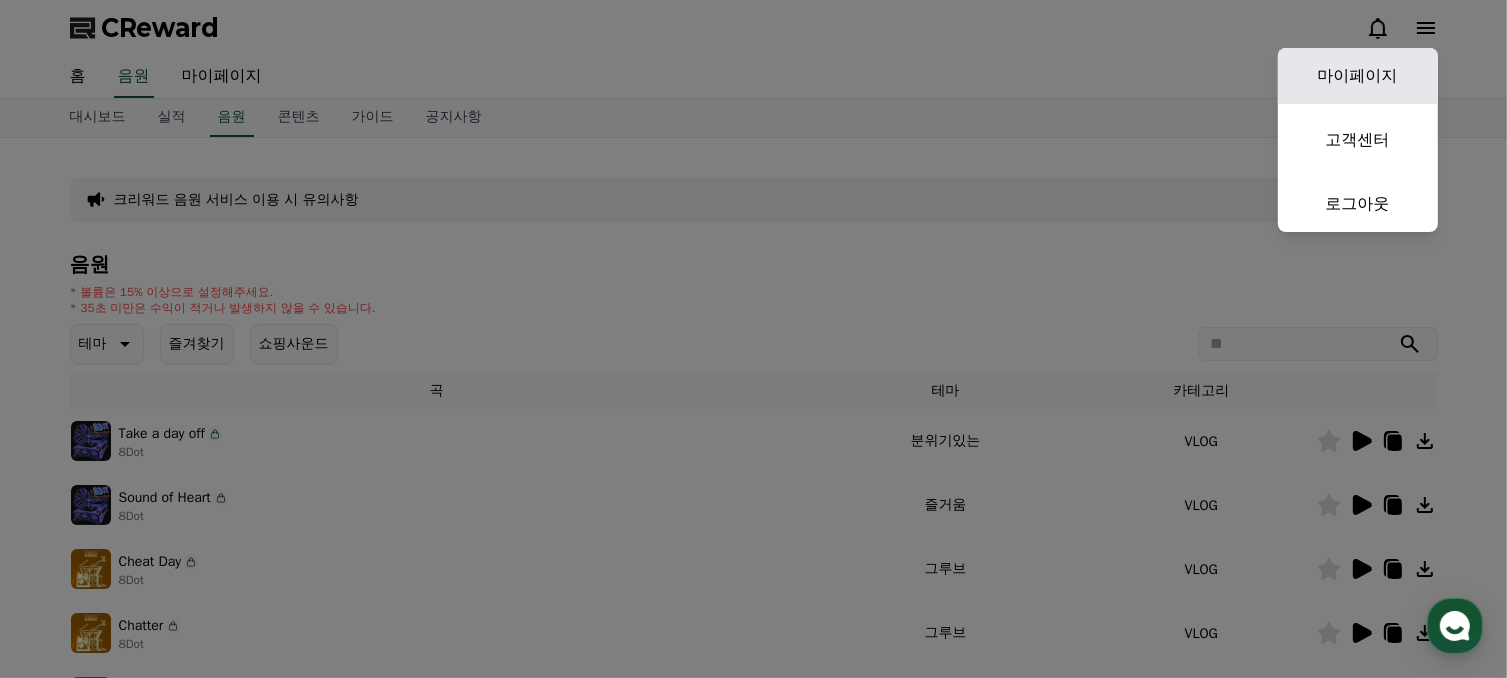 click on "마이페이지" at bounding box center [1358, 76] 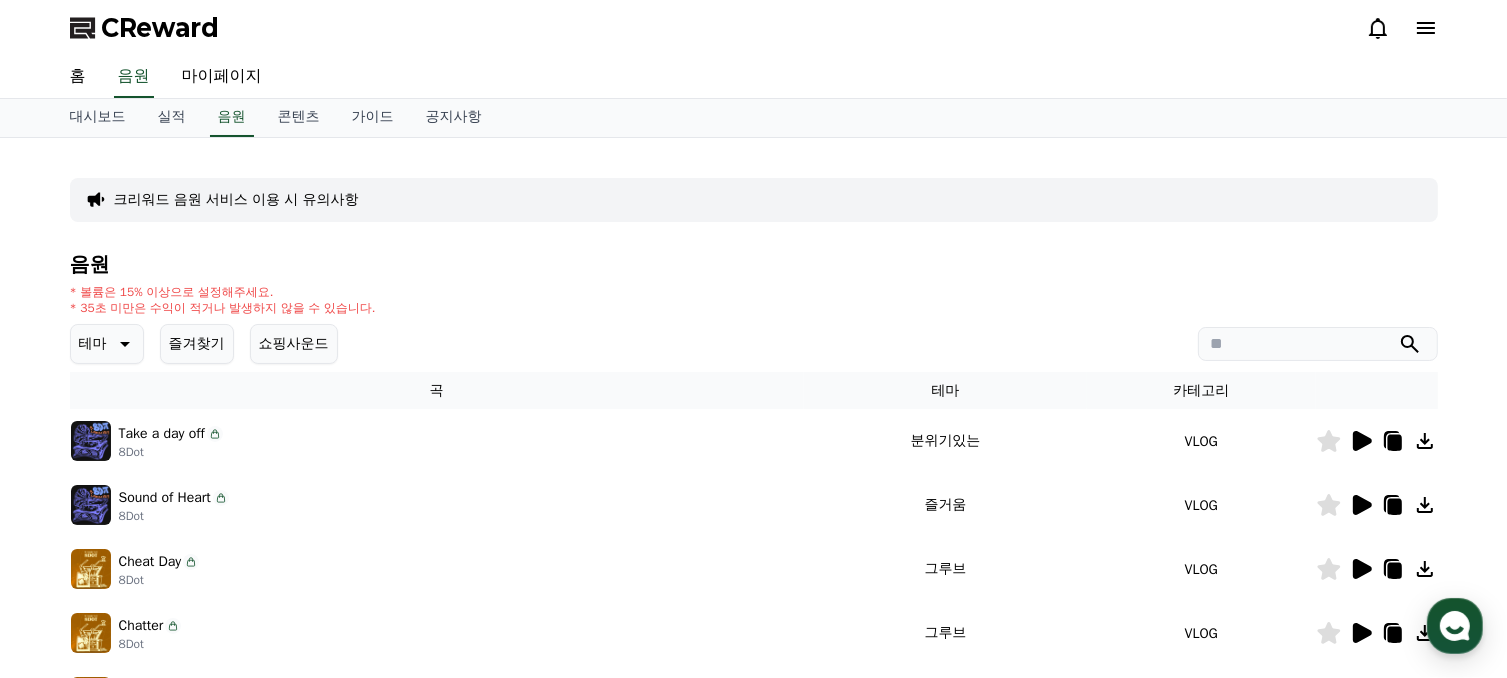 select on "**********" 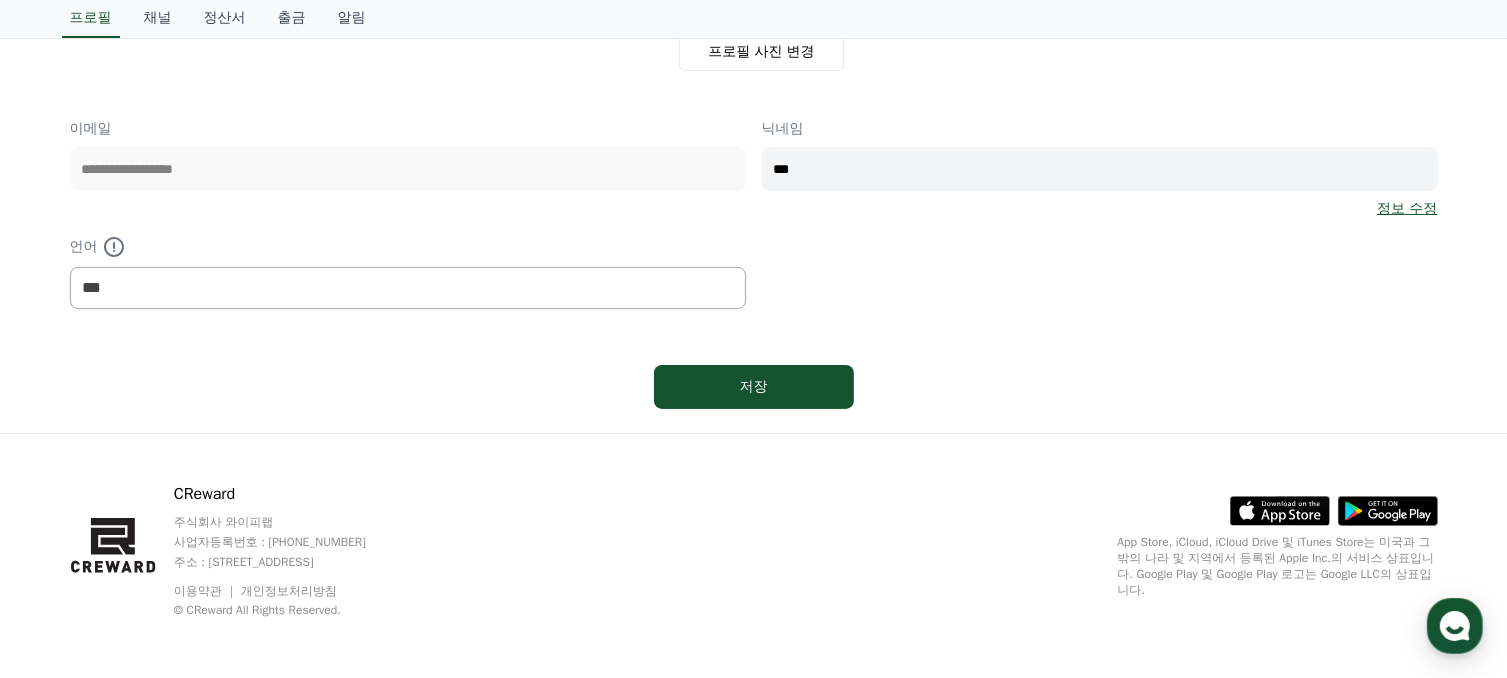 scroll, scrollTop: 234, scrollLeft: 0, axis: vertical 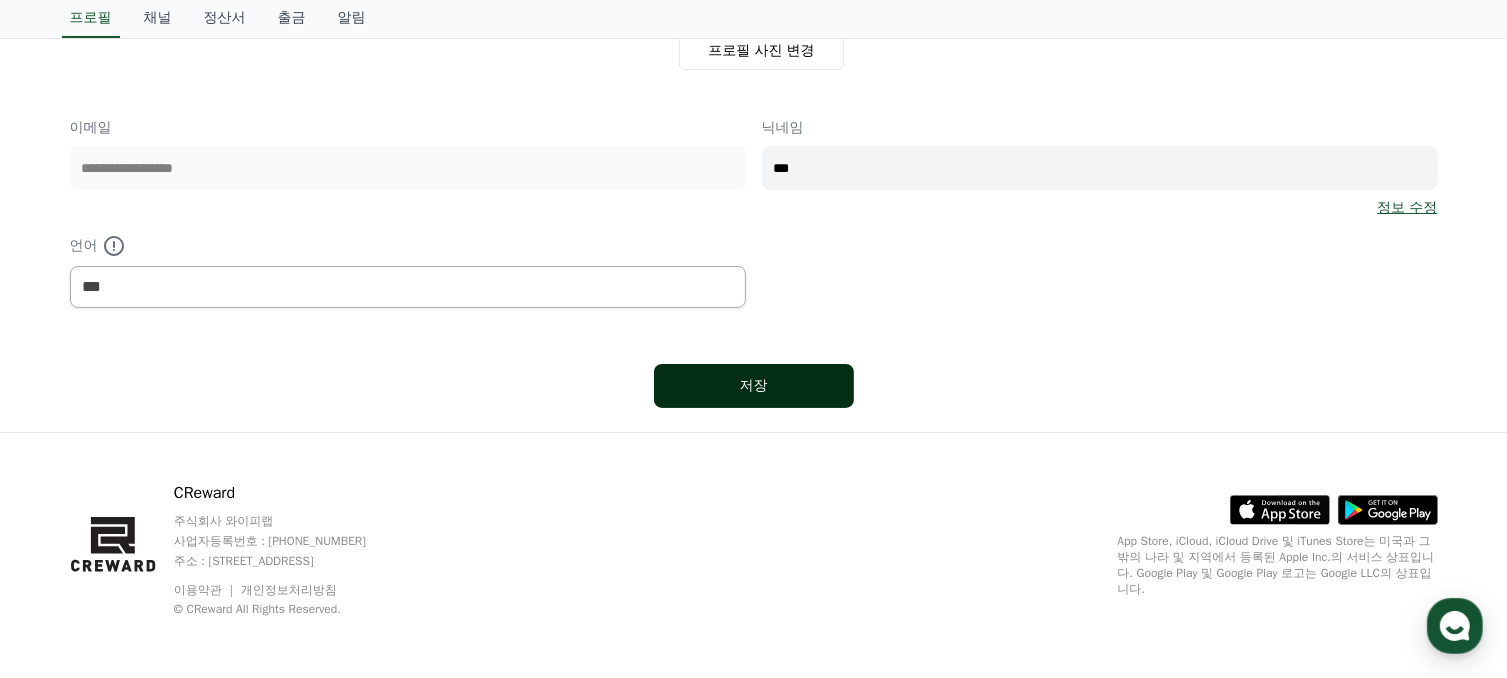 click on "저장" at bounding box center [754, 386] 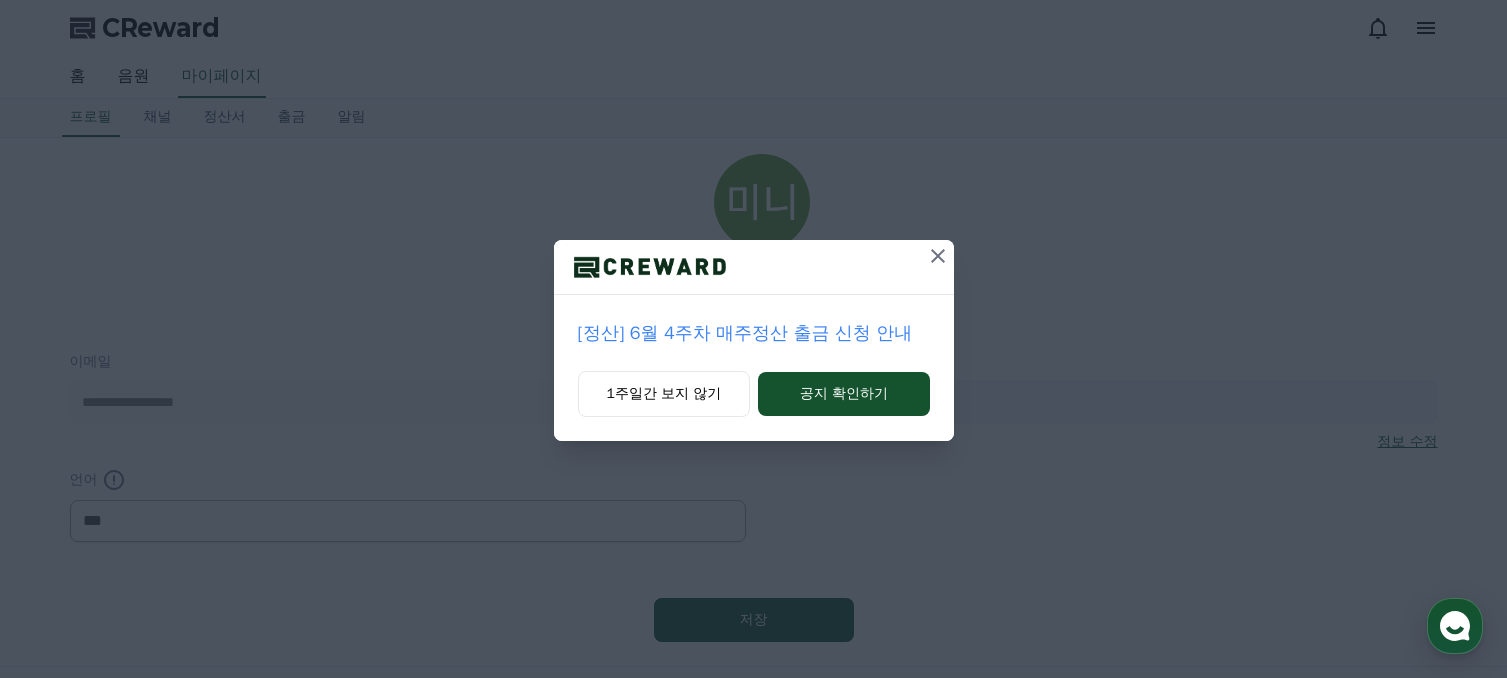 select on "**********" 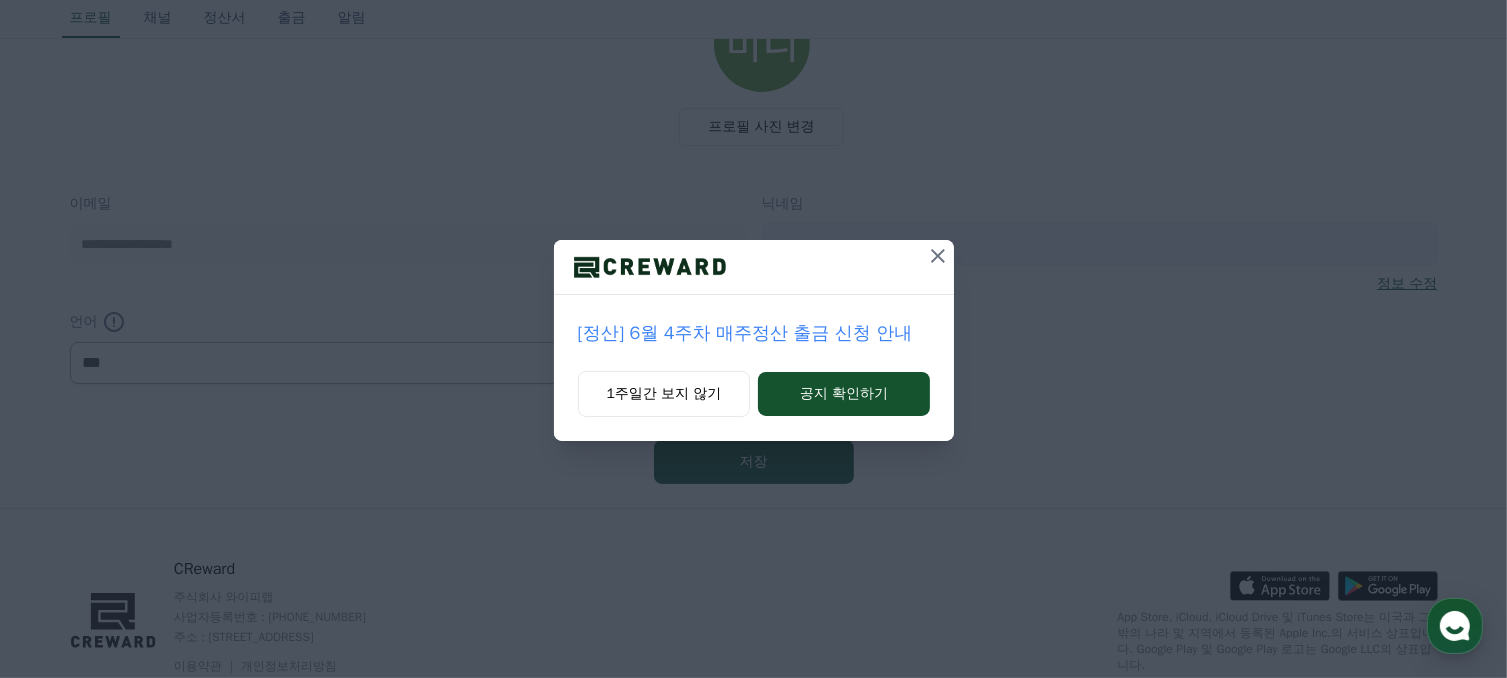 scroll, scrollTop: 0, scrollLeft: 0, axis: both 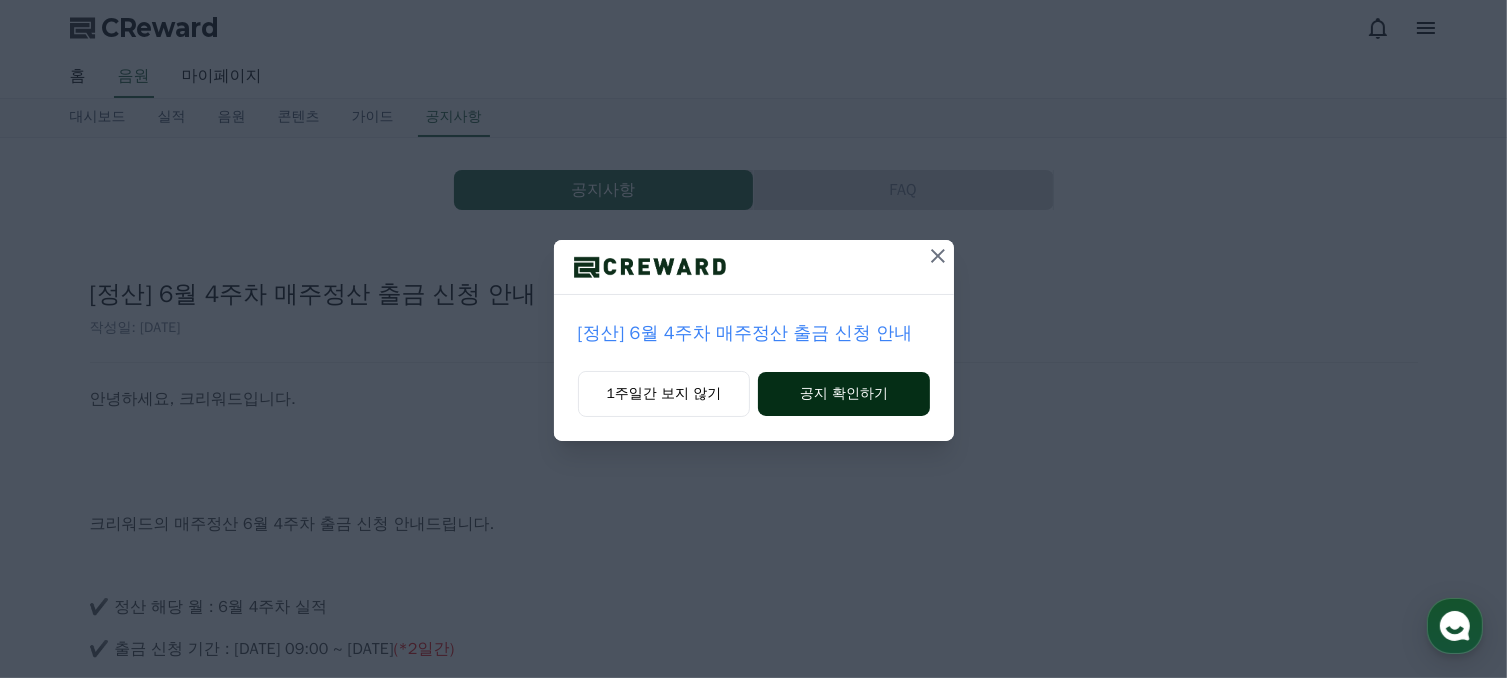 click on "공지 확인하기" at bounding box center [843, 394] 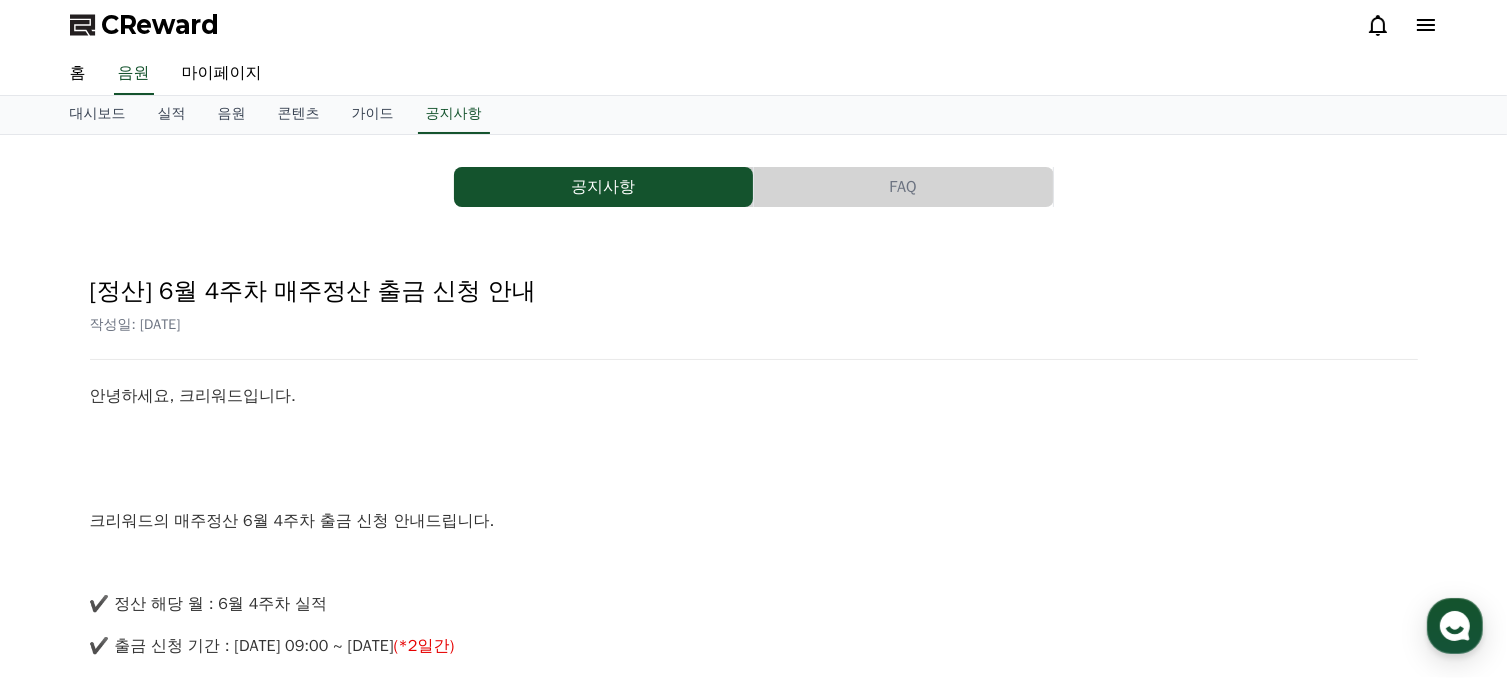 scroll, scrollTop: 0, scrollLeft: 0, axis: both 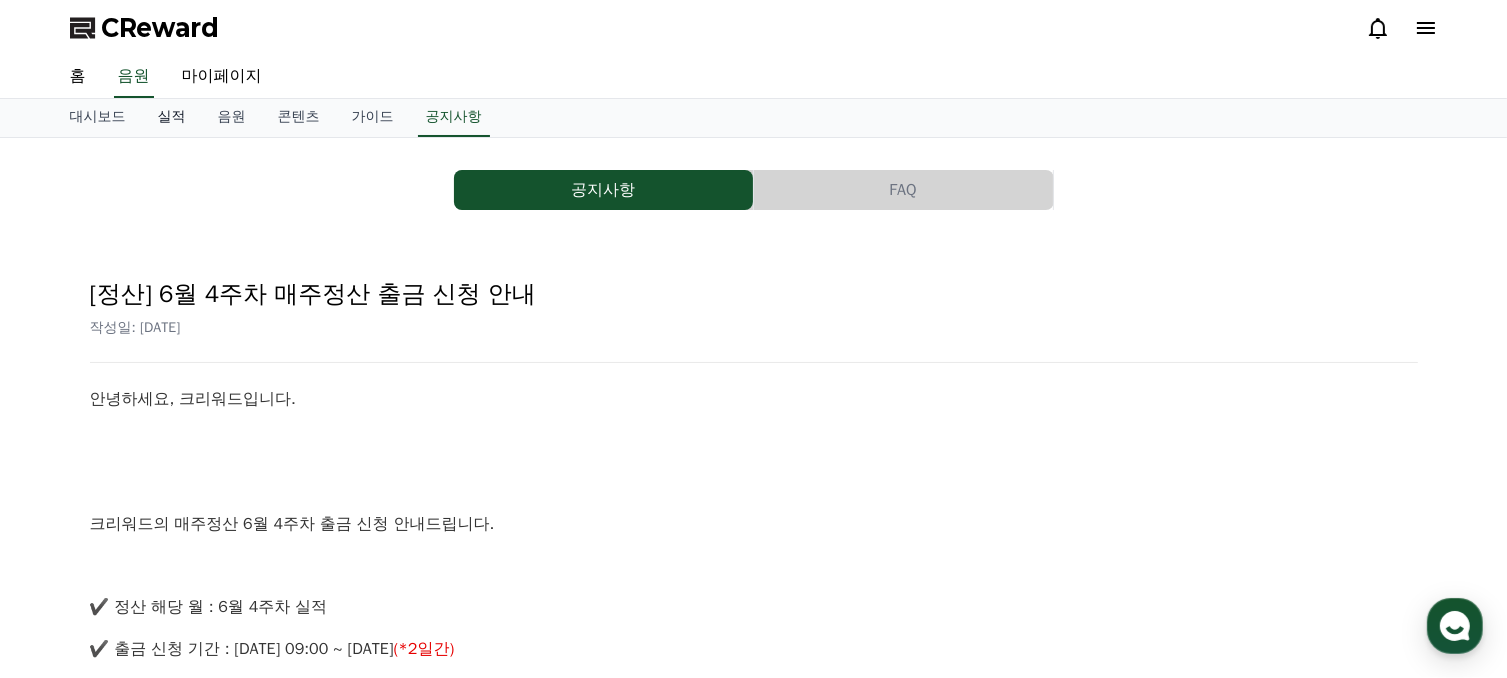 click on "실적" at bounding box center (172, 118) 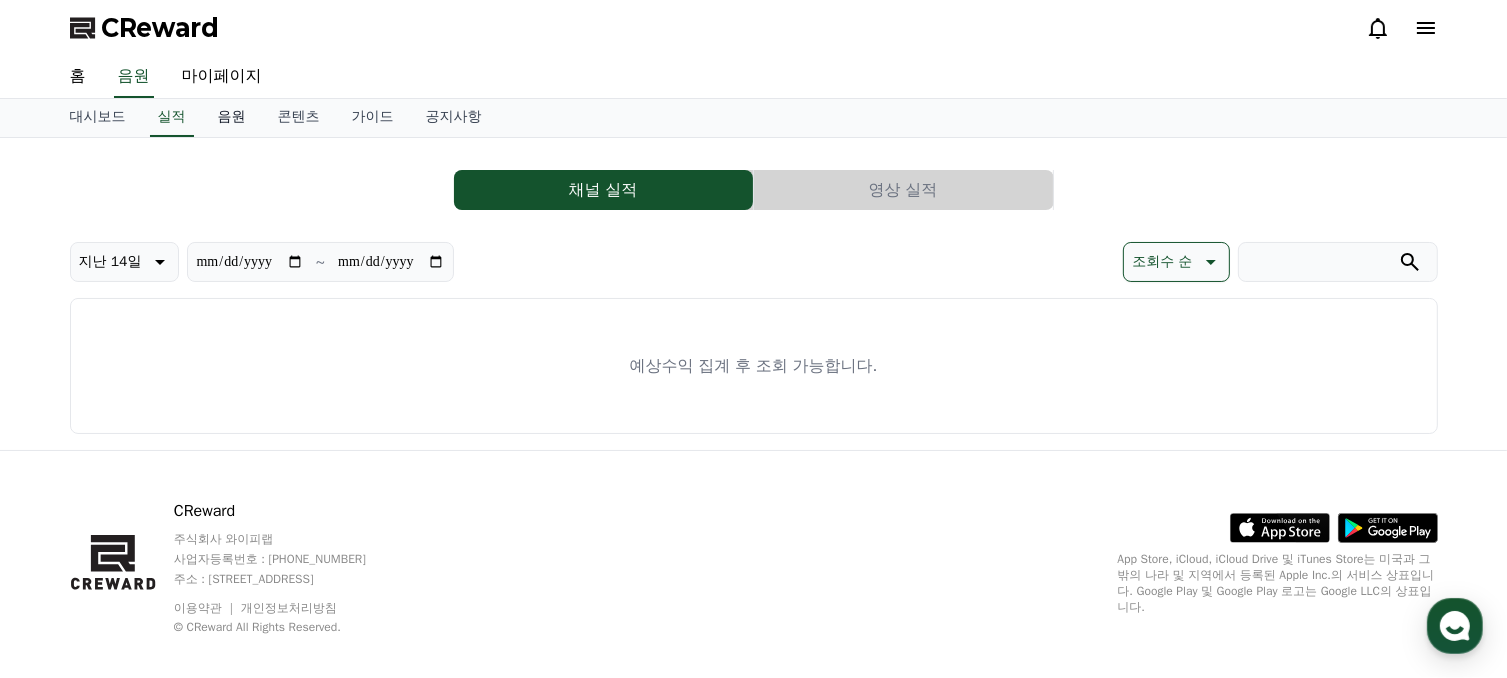 click on "음원" at bounding box center [232, 118] 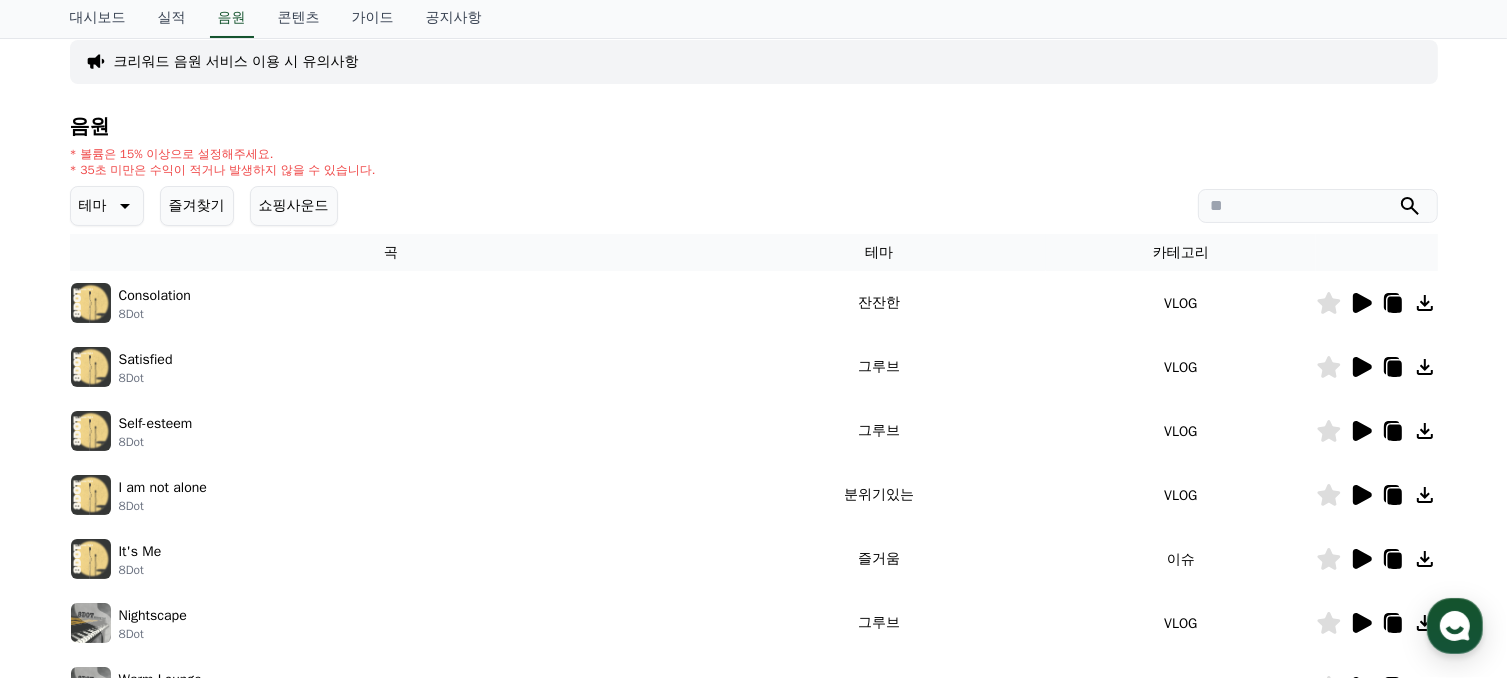 scroll, scrollTop: 300, scrollLeft: 0, axis: vertical 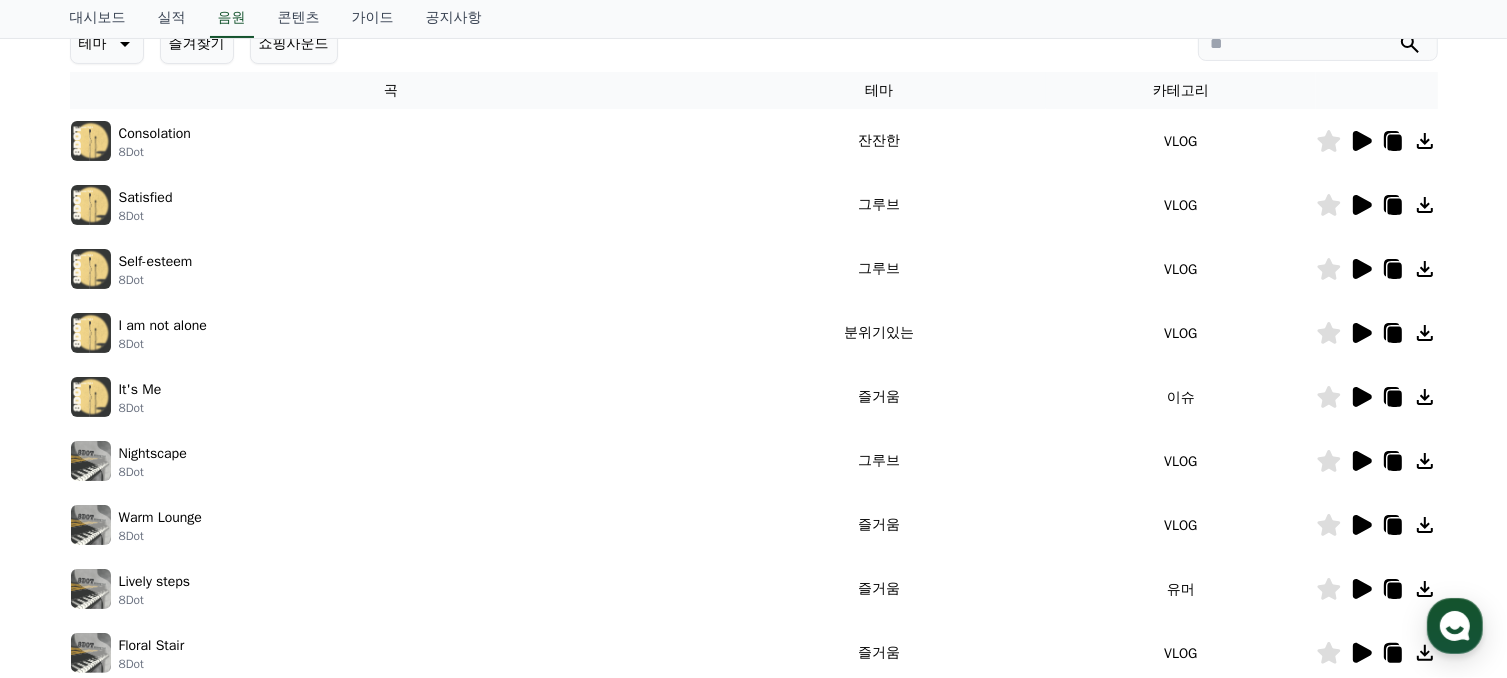 click 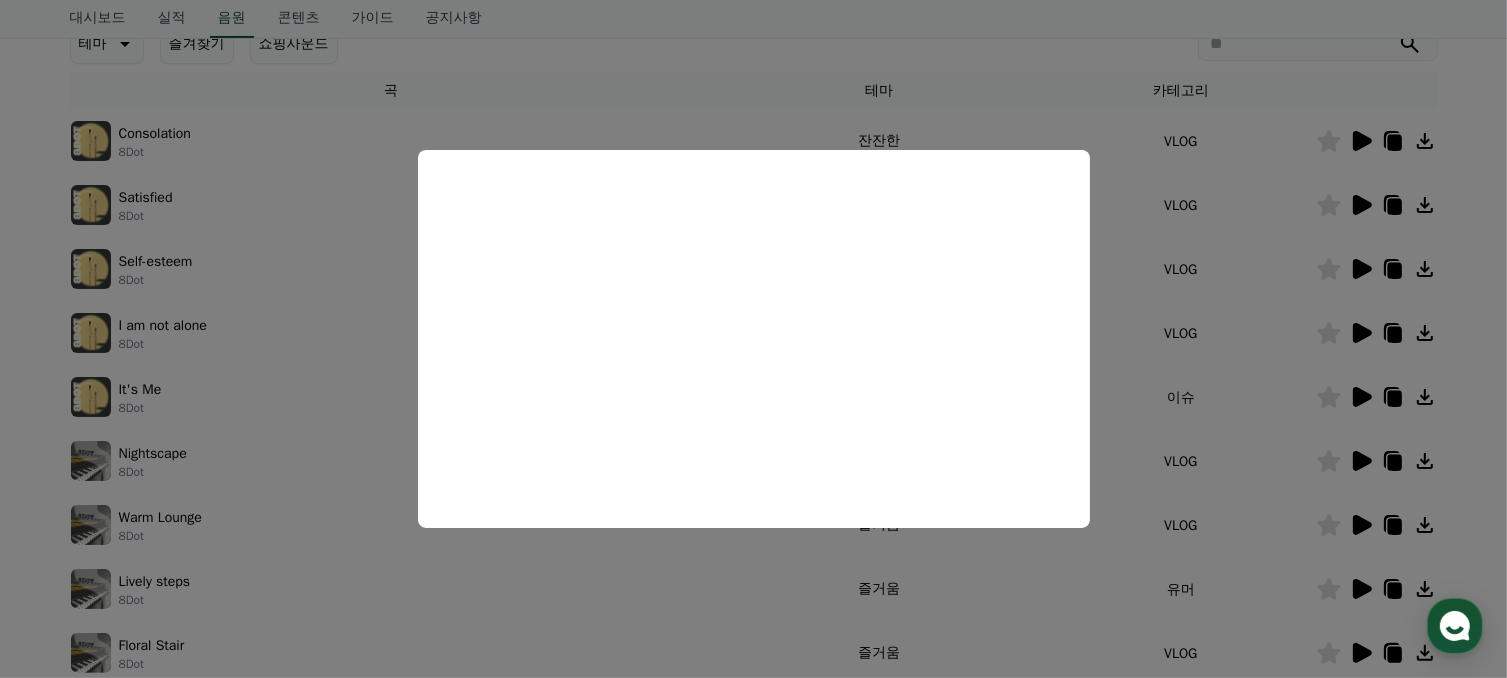 click at bounding box center (753, 339) 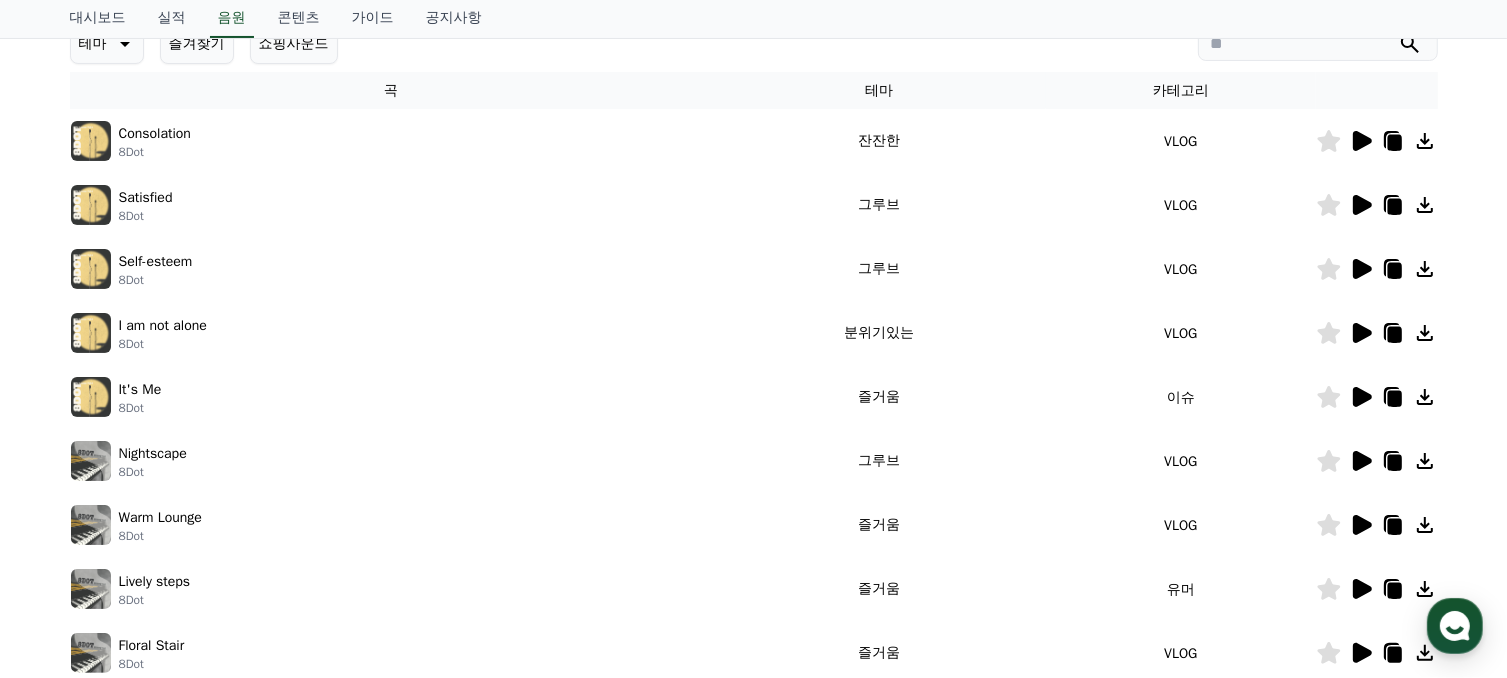 click 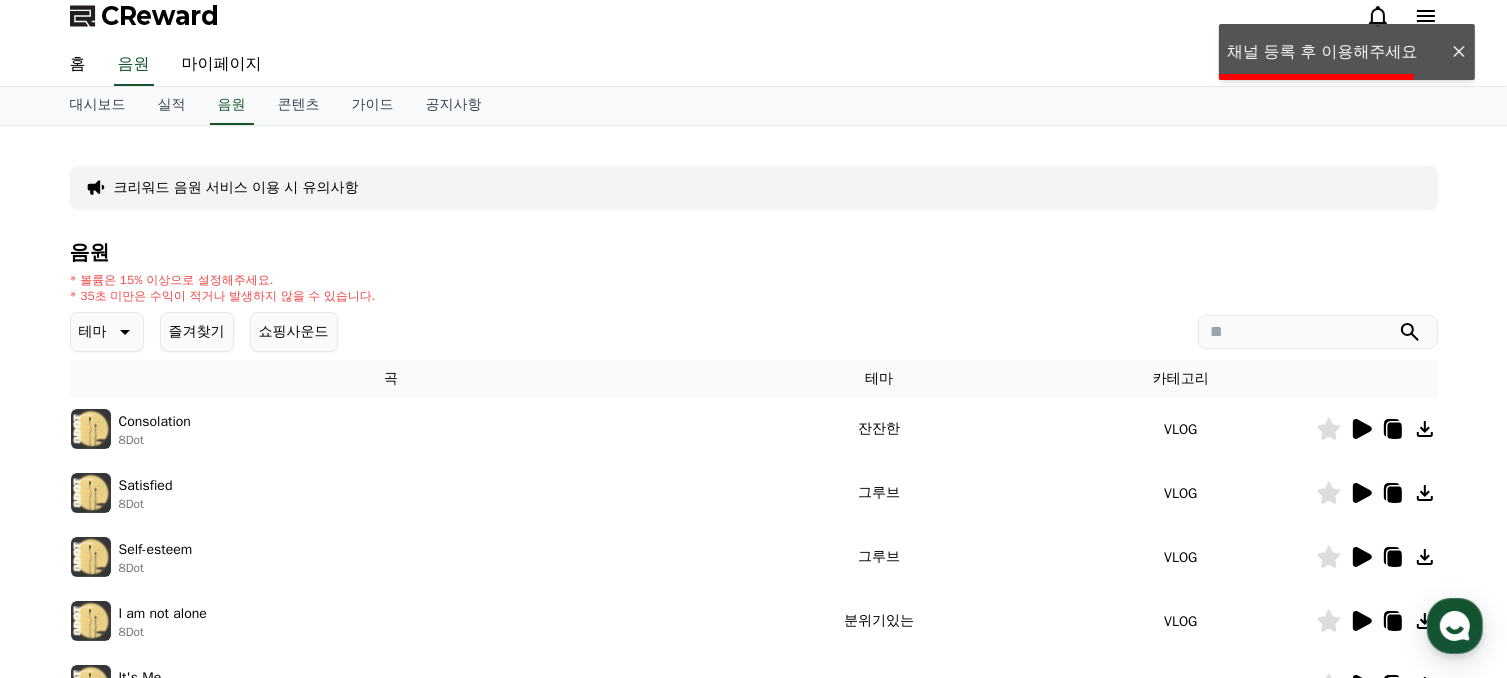 scroll, scrollTop: 0, scrollLeft: 0, axis: both 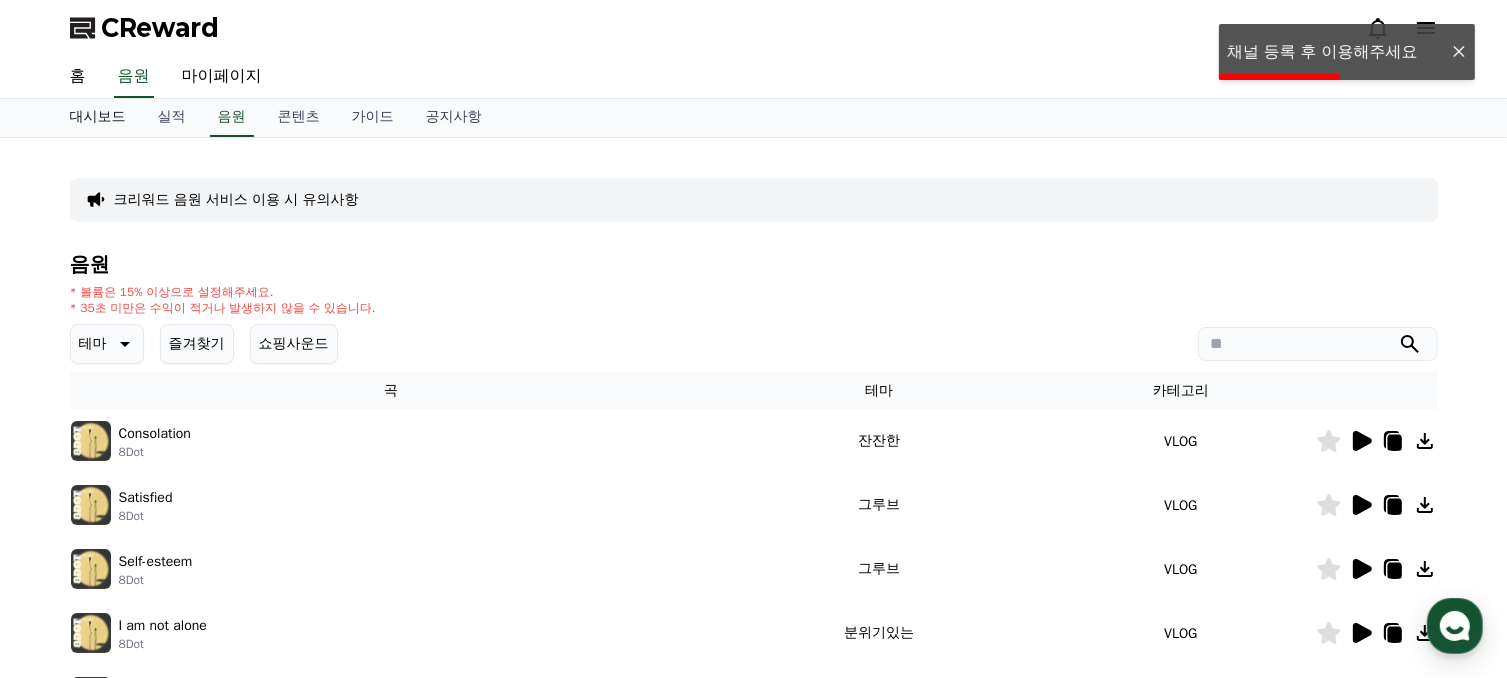 click on "대시보드" at bounding box center (98, 118) 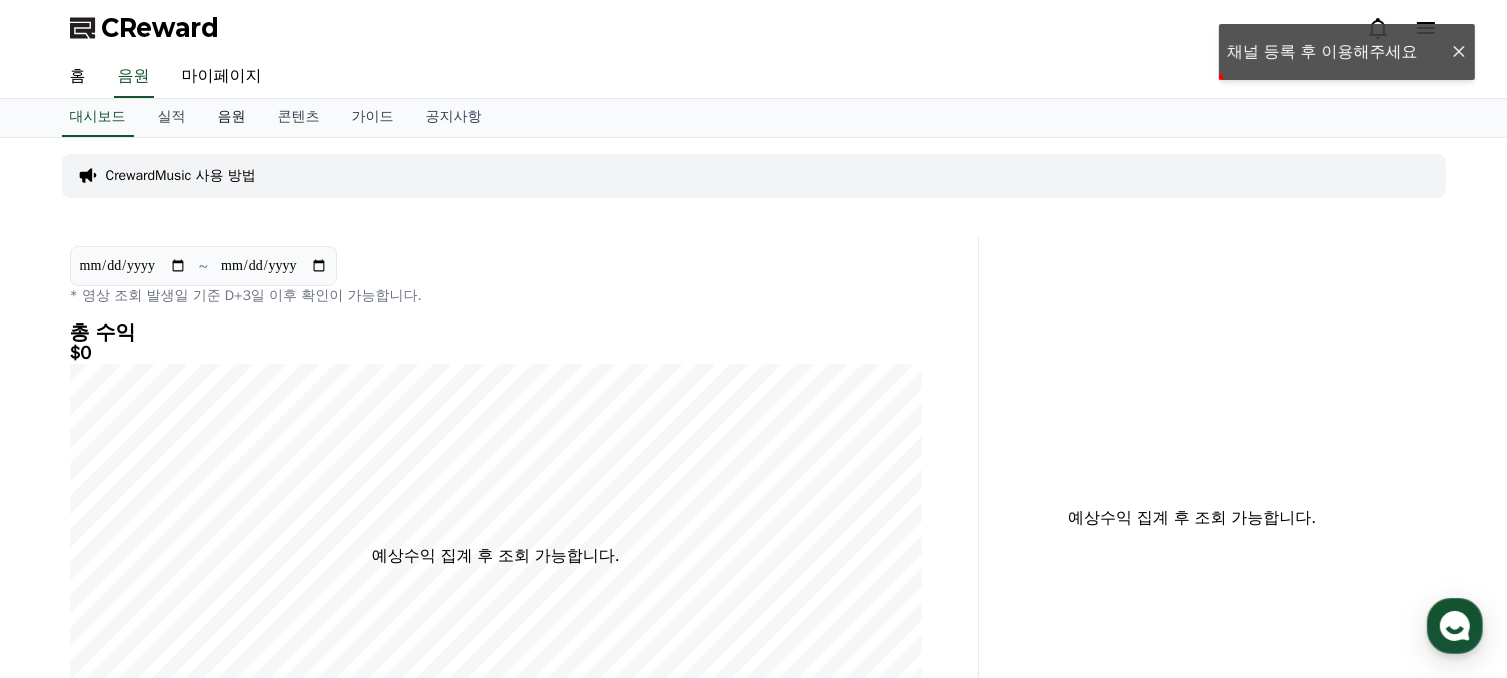 click on "음원" at bounding box center (232, 118) 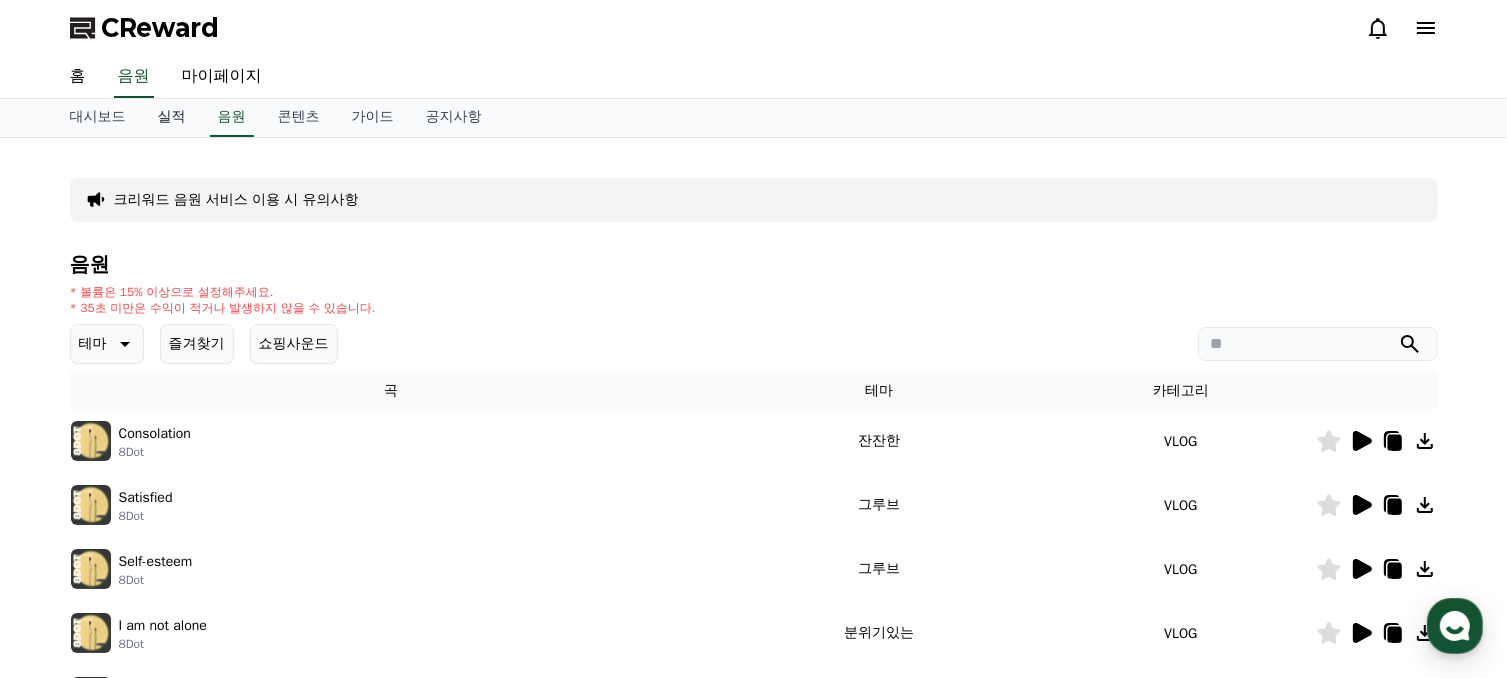 click on "실적" at bounding box center [172, 118] 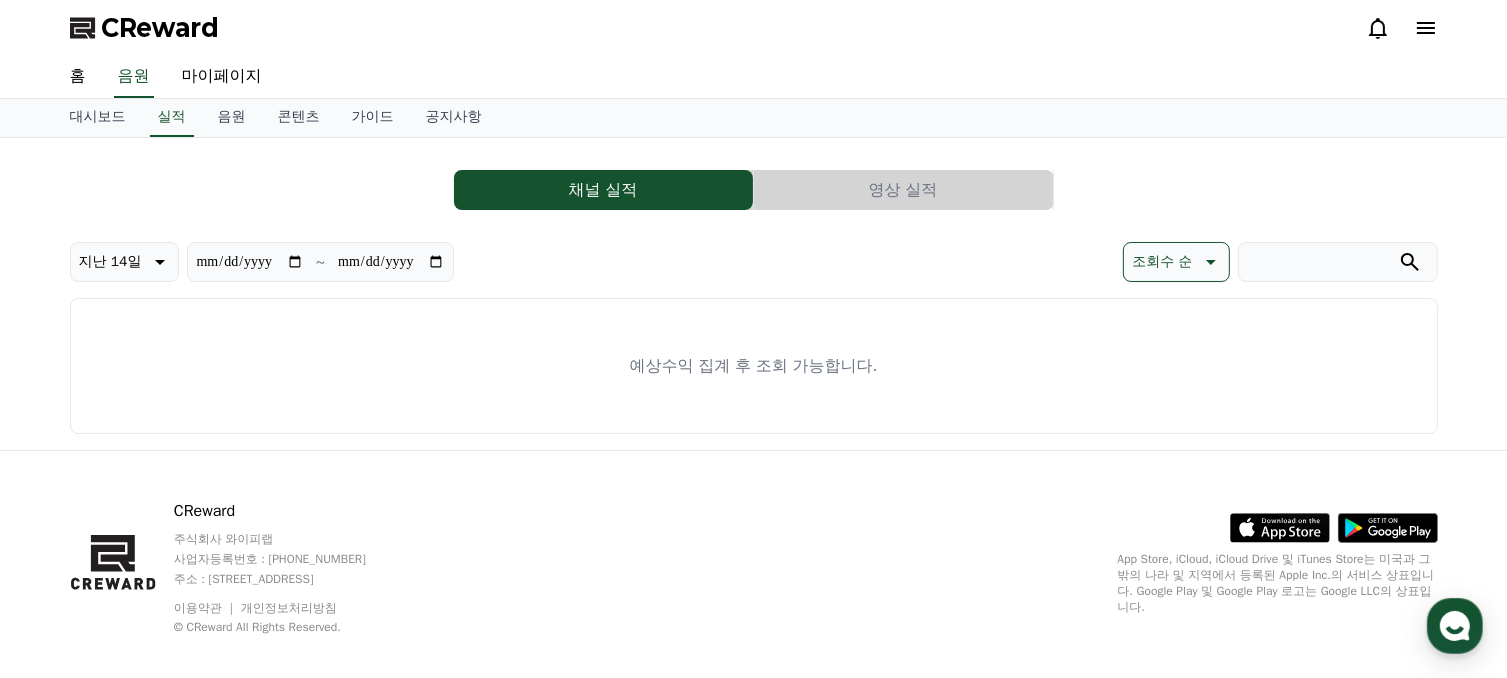 click on "영상 실적" at bounding box center (903, 190) 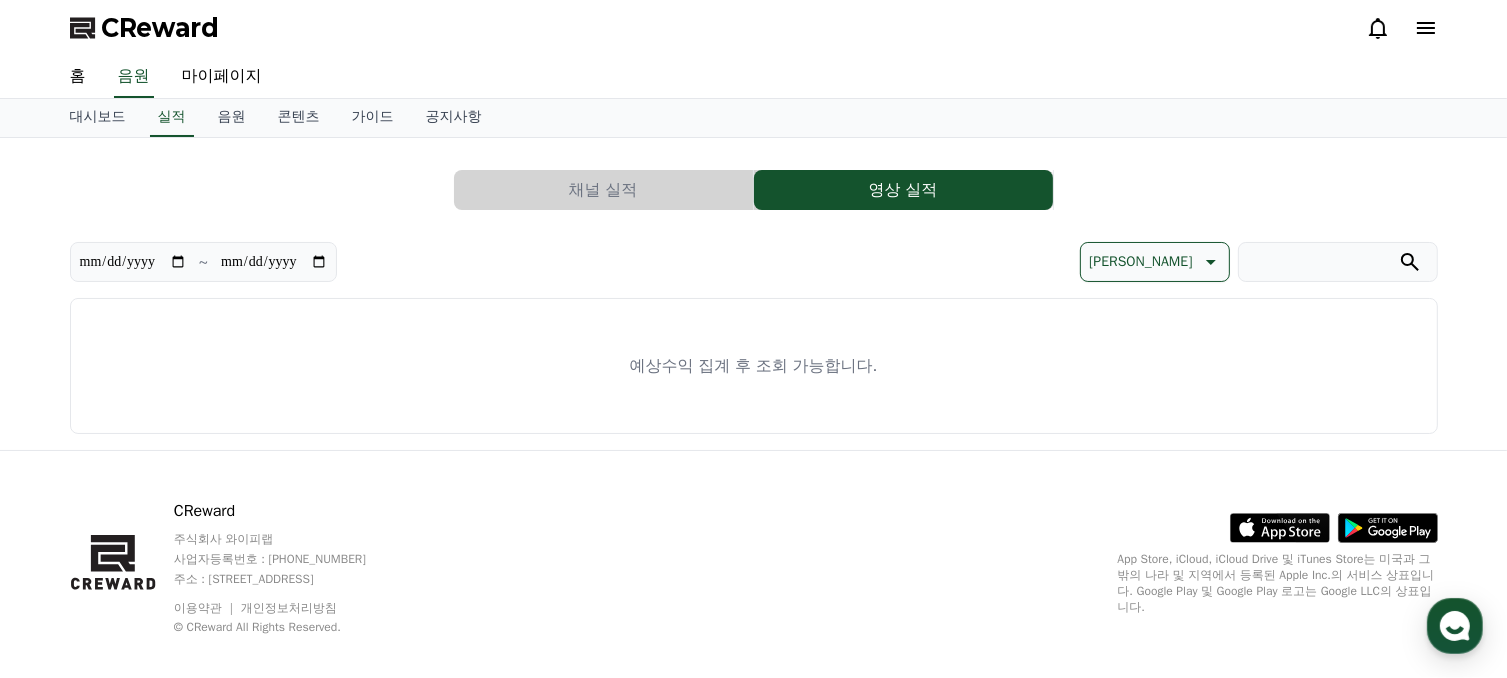 click on "채널 실적" at bounding box center [603, 190] 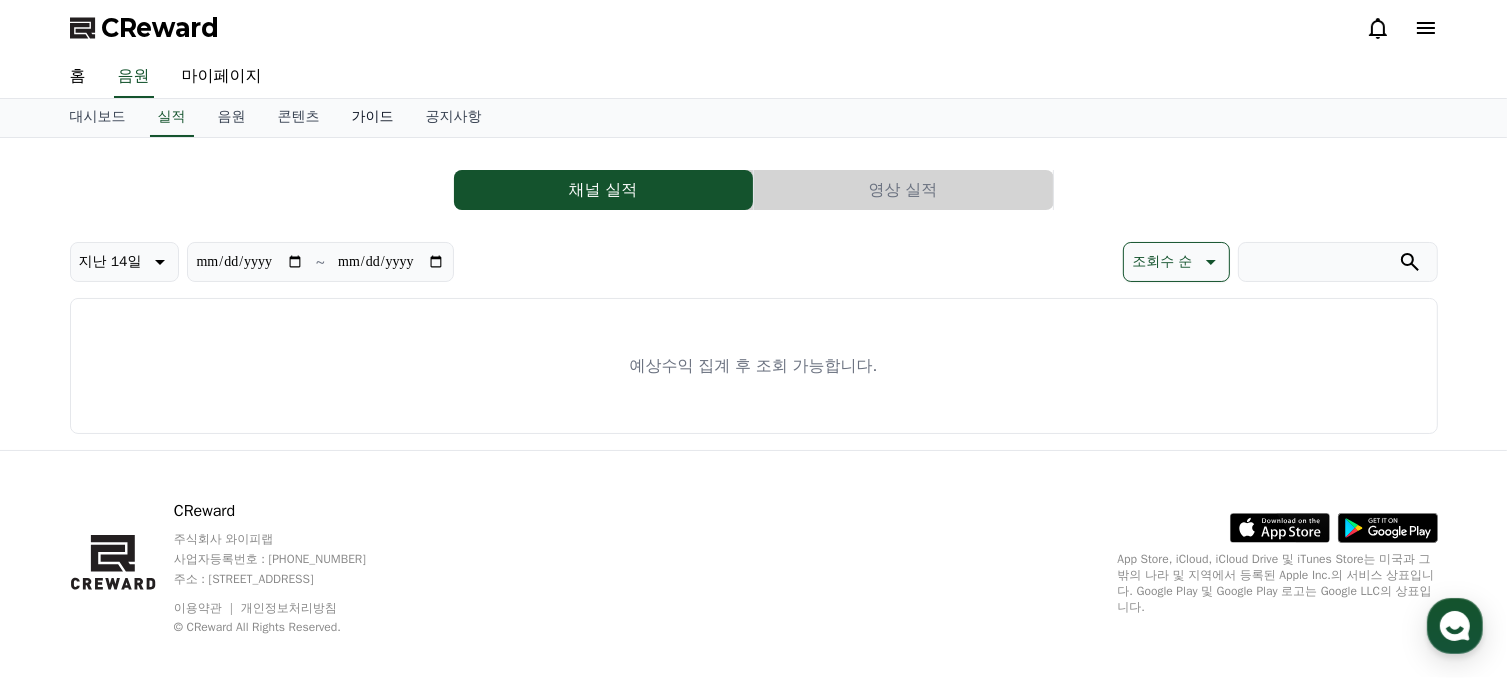 click on "가이드" at bounding box center (373, 118) 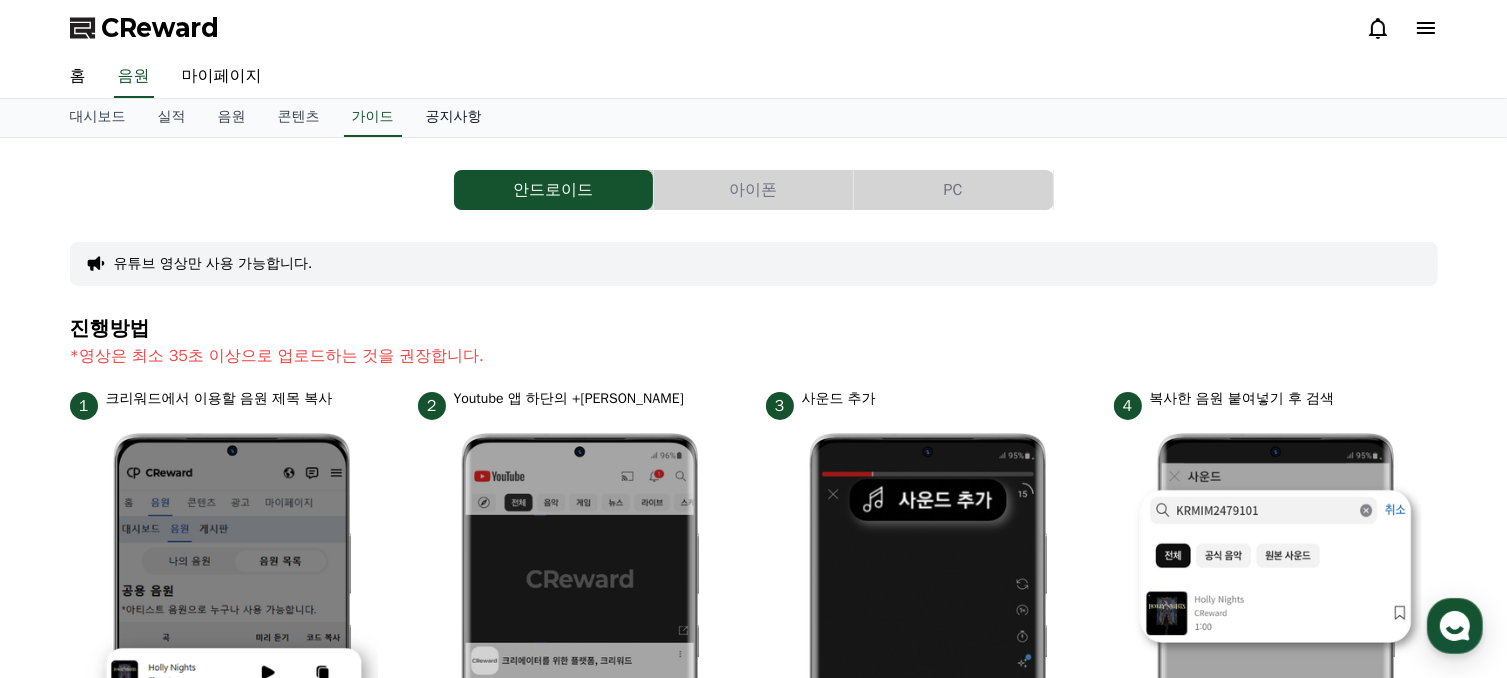 click on "공지사항" at bounding box center (454, 118) 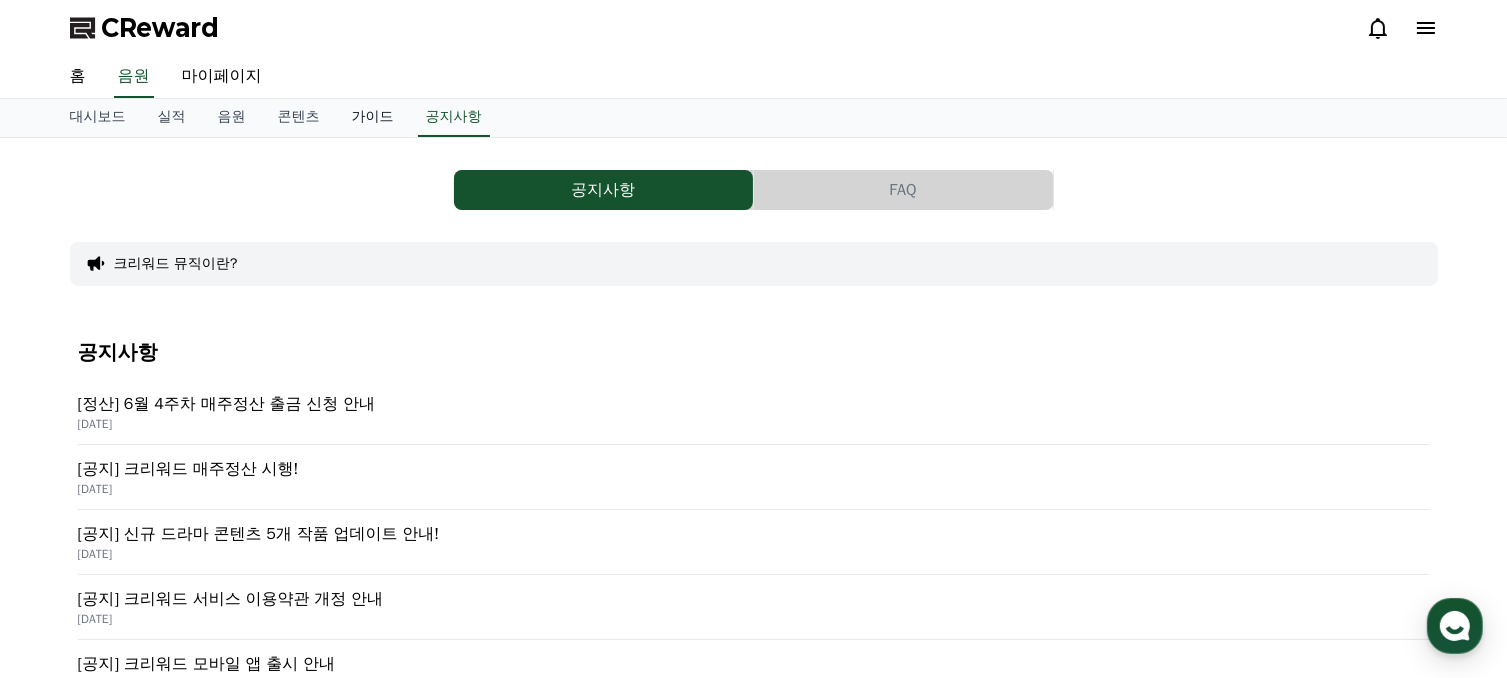 click on "가이드" at bounding box center (373, 118) 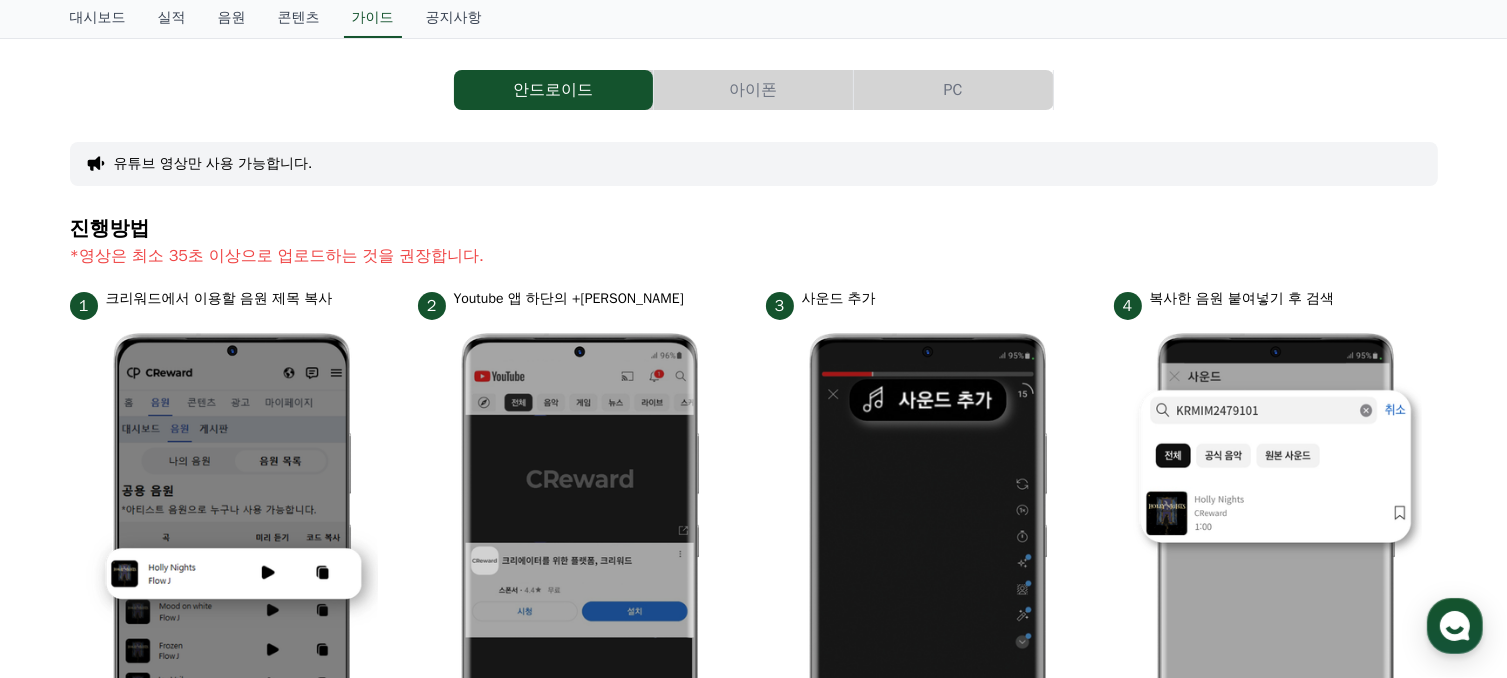 scroll, scrollTop: 0, scrollLeft: 0, axis: both 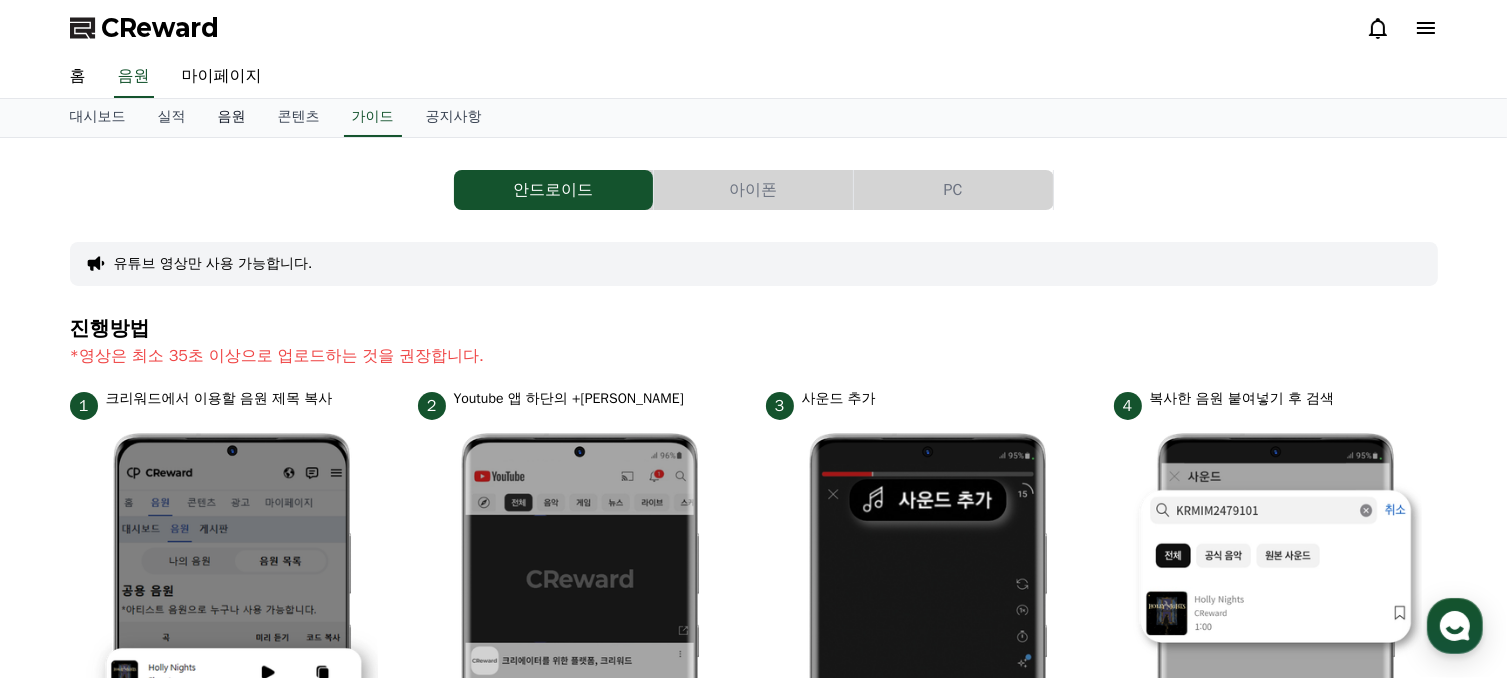 click on "음원" at bounding box center (232, 118) 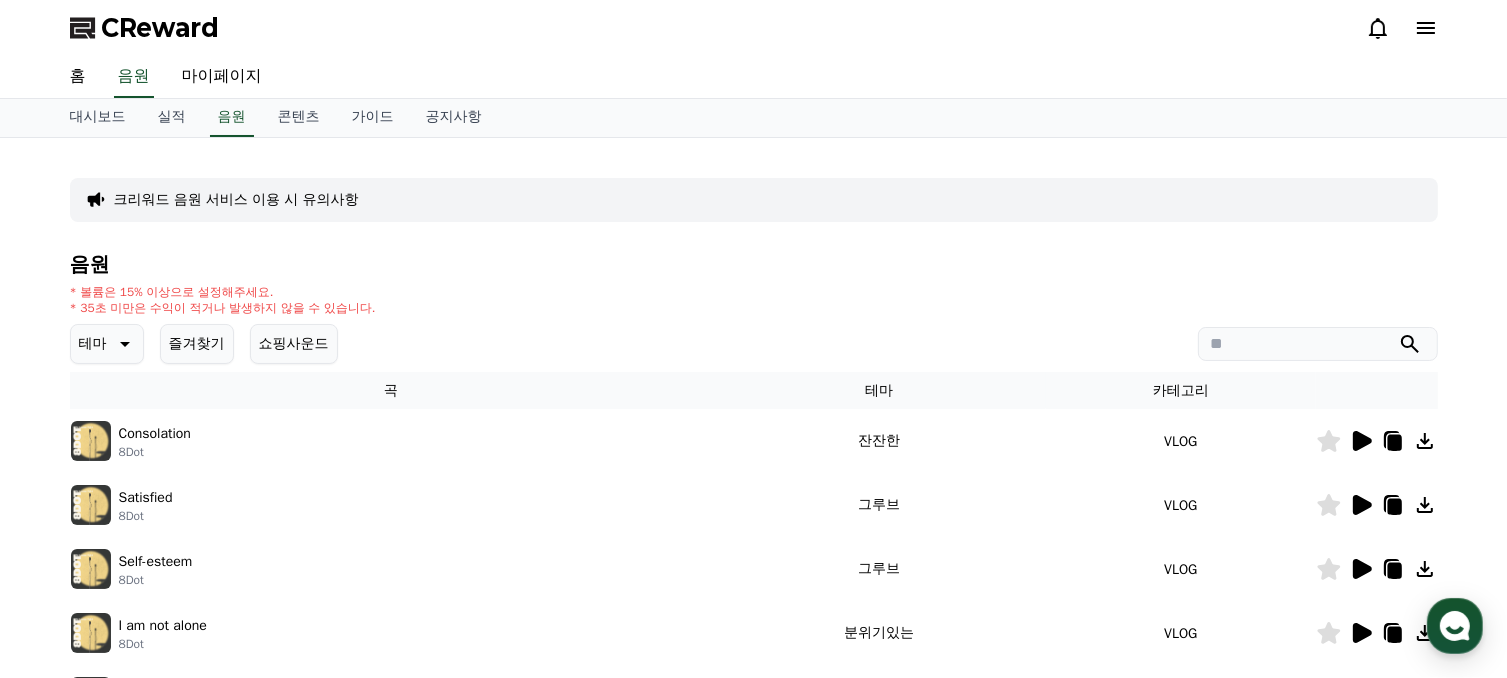 click on "CReward" at bounding box center [754, 28] 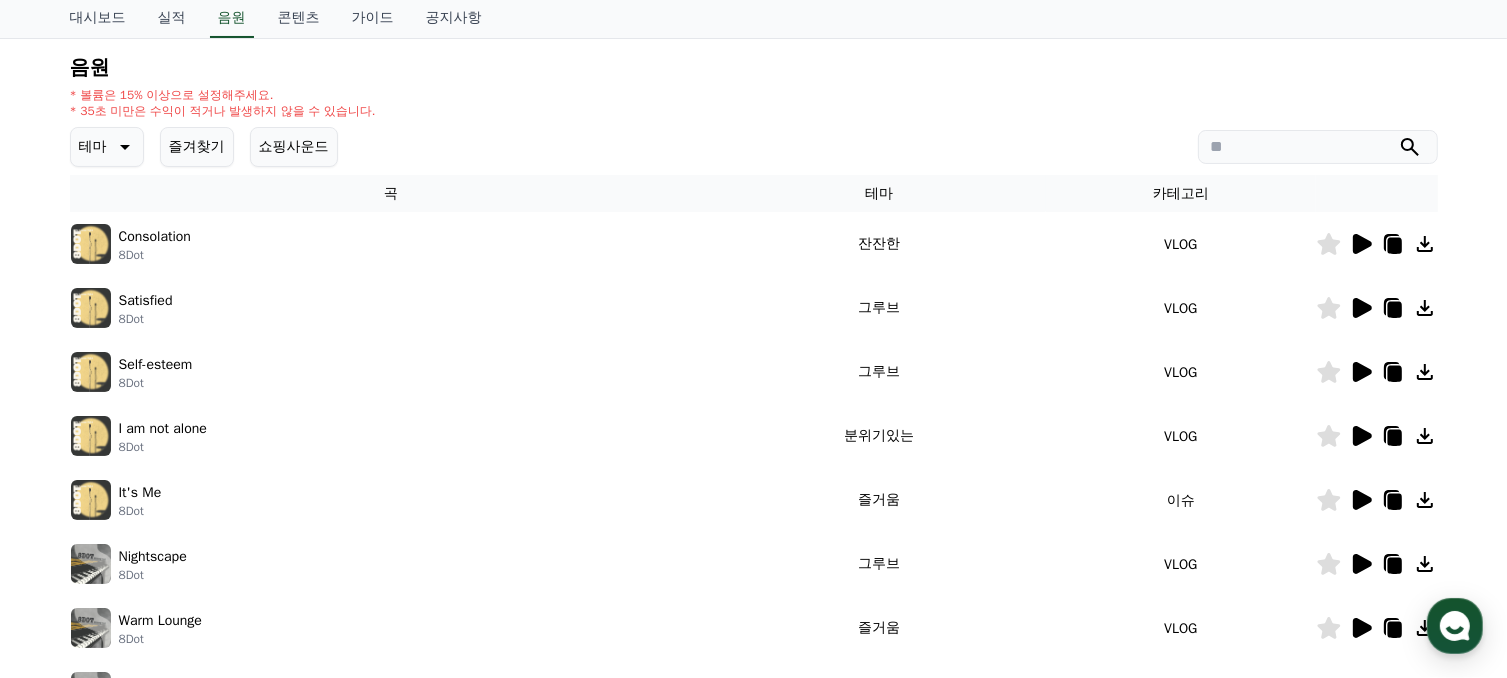 scroll, scrollTop: 200, scrollLeft: 0, axis: vertical 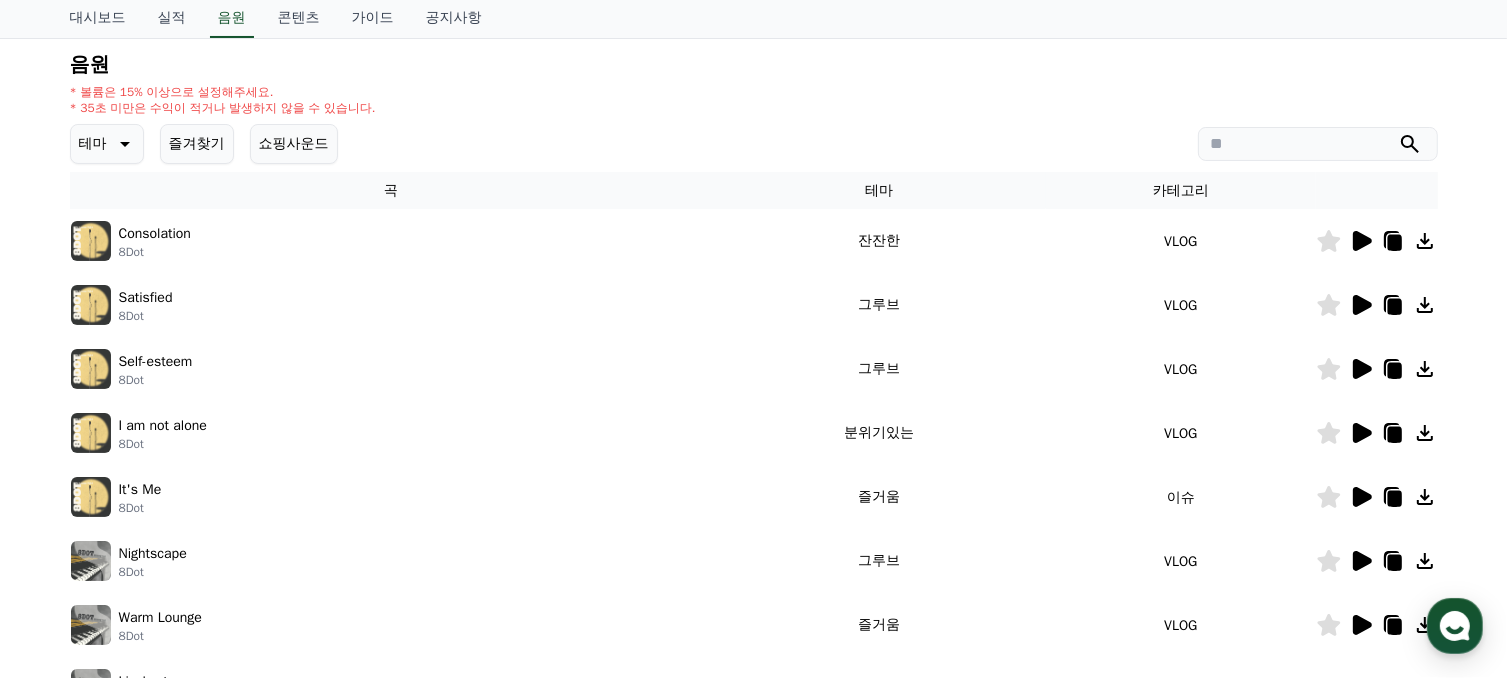 click 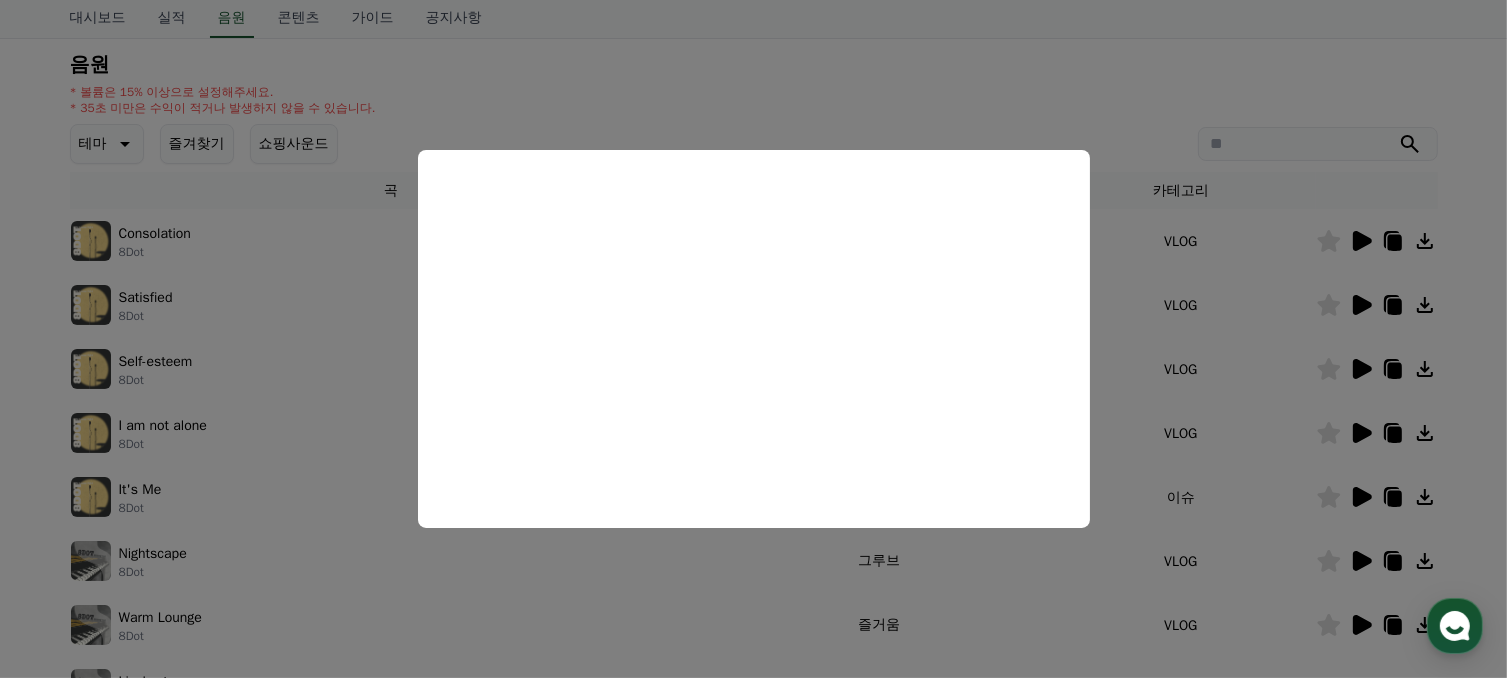 click at bounding box center (753, 339) 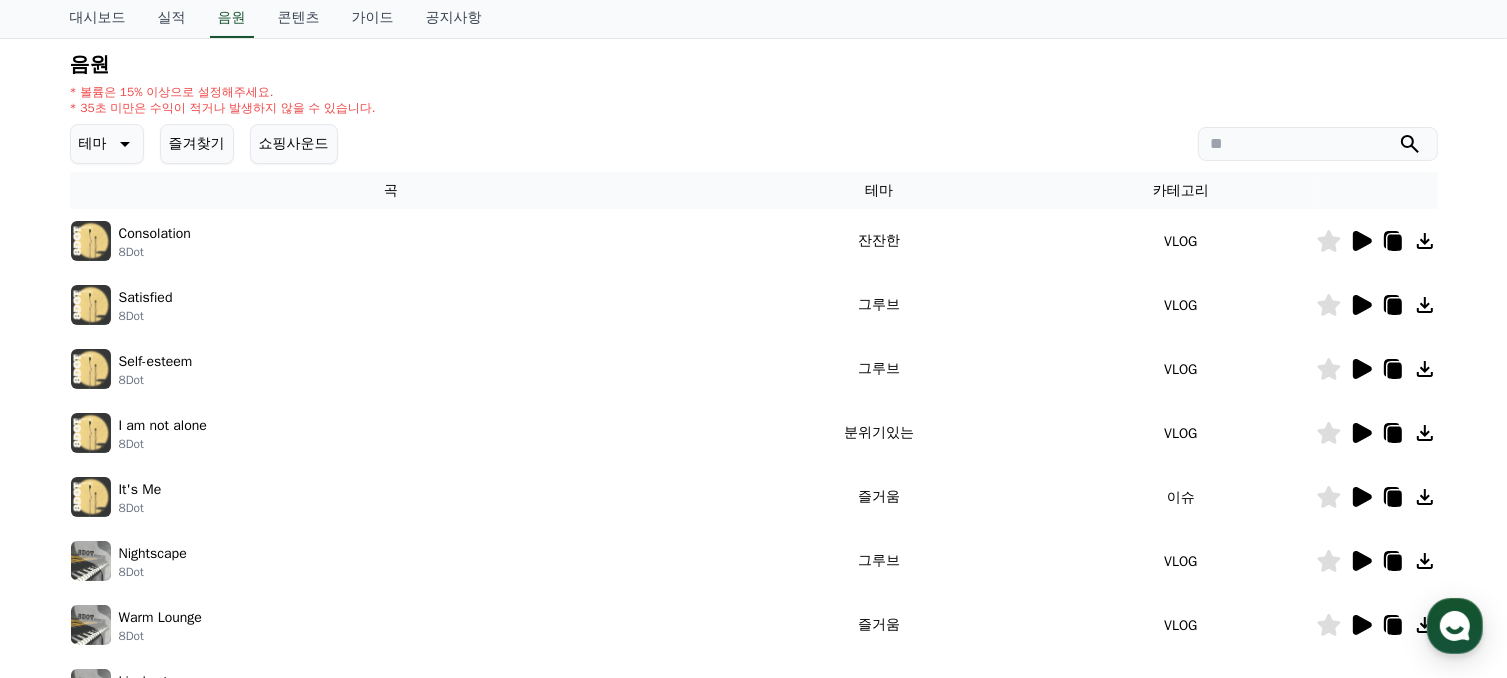click 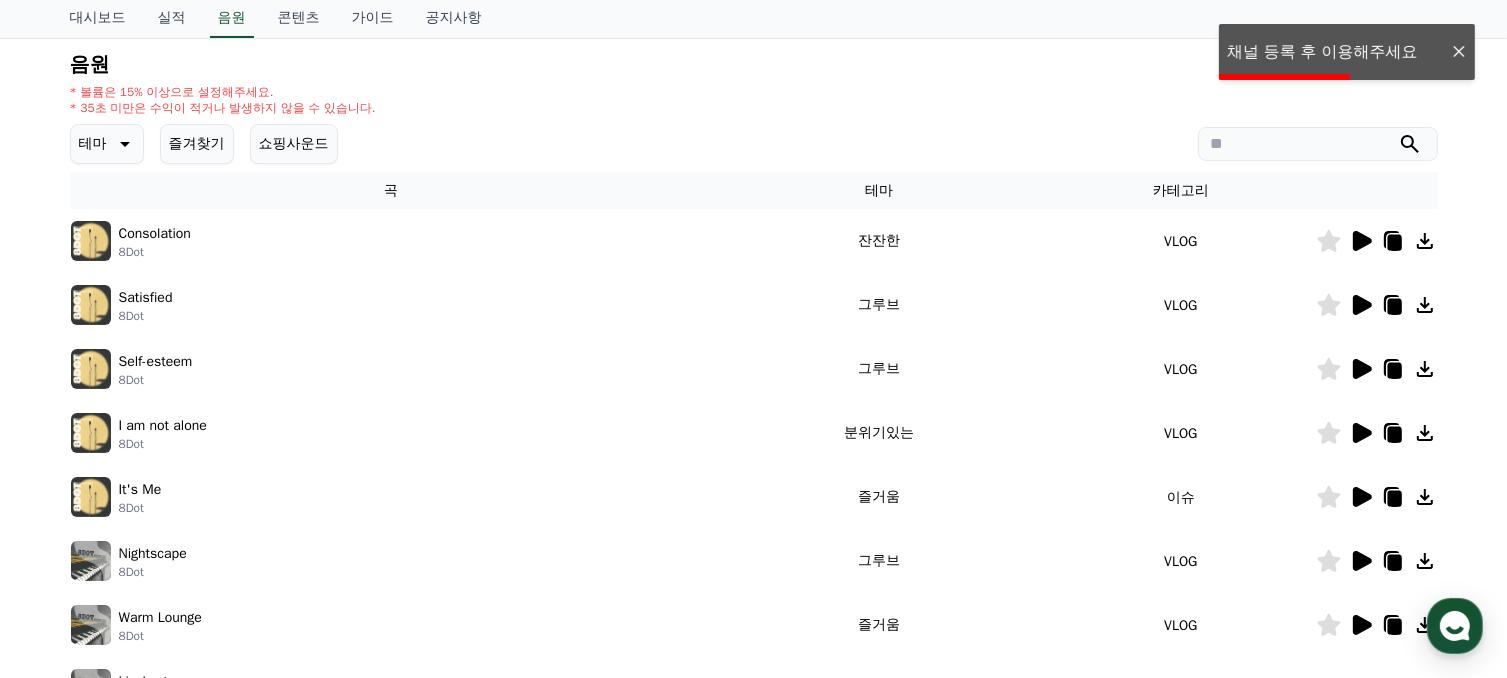 click 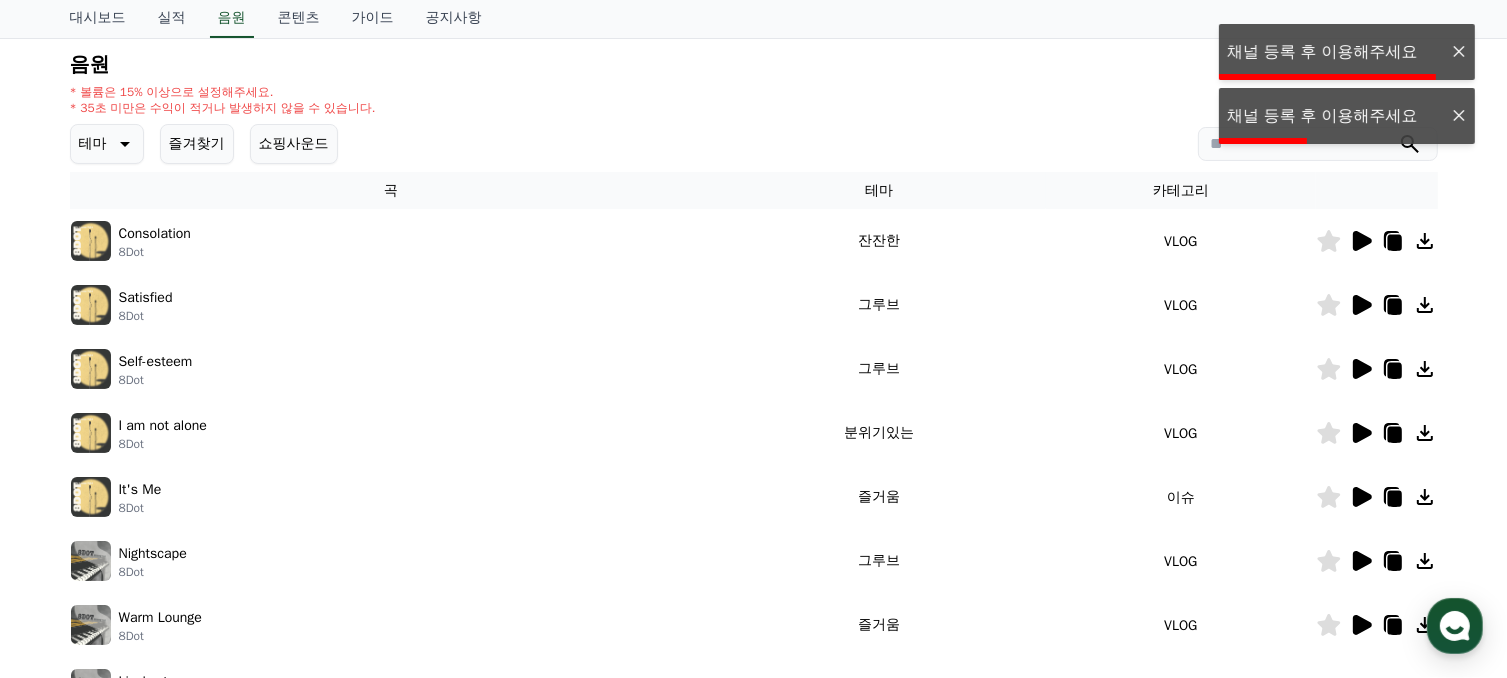 click on "음원" at bounding box center (754, 65) 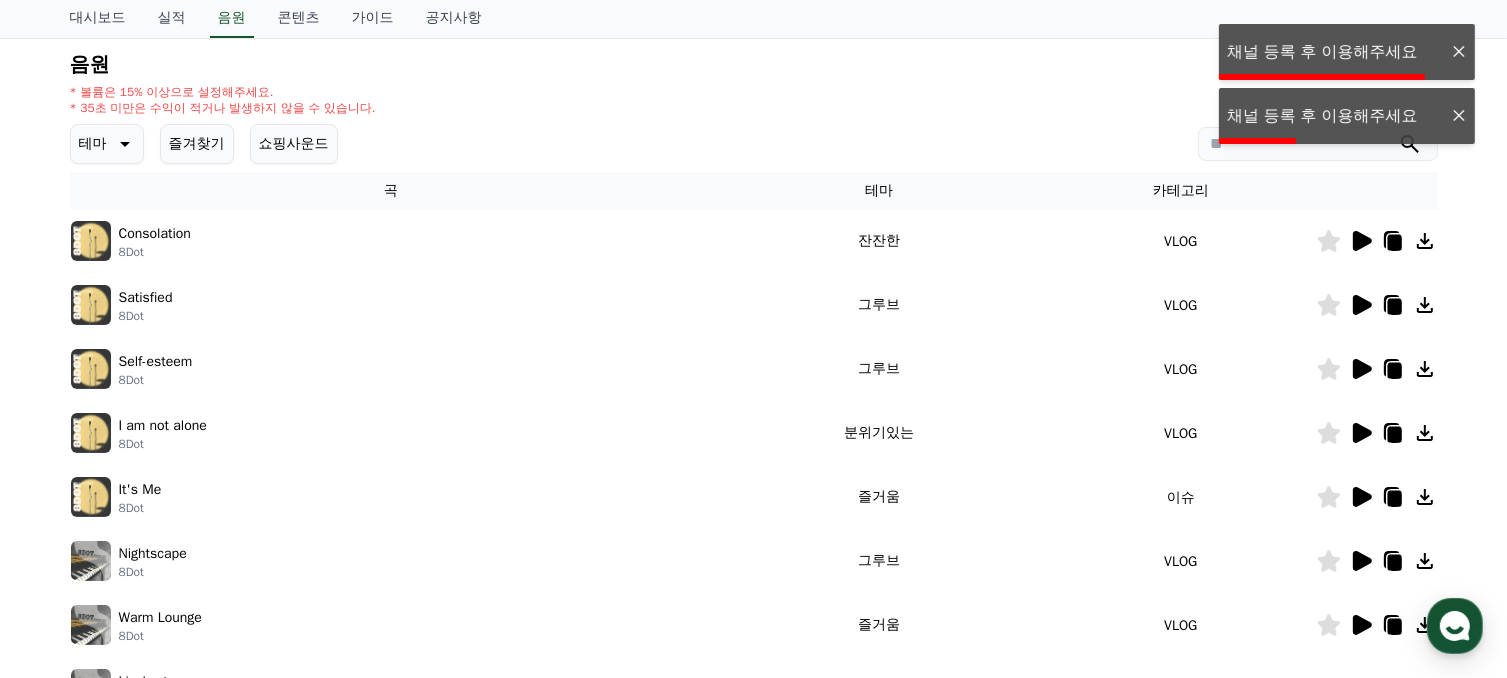 click on "음원" at bounding box center (754, 65) 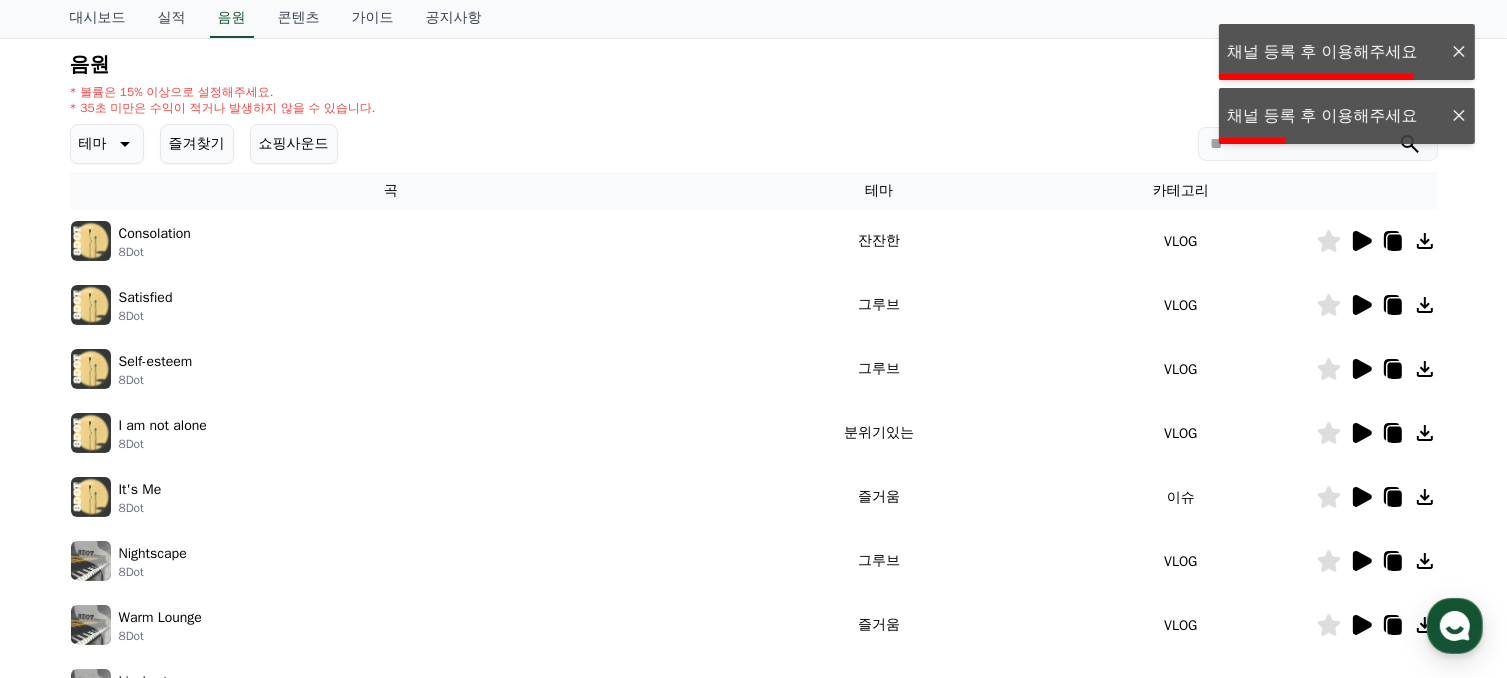 click on "음원" at bounding box center [754, 65] 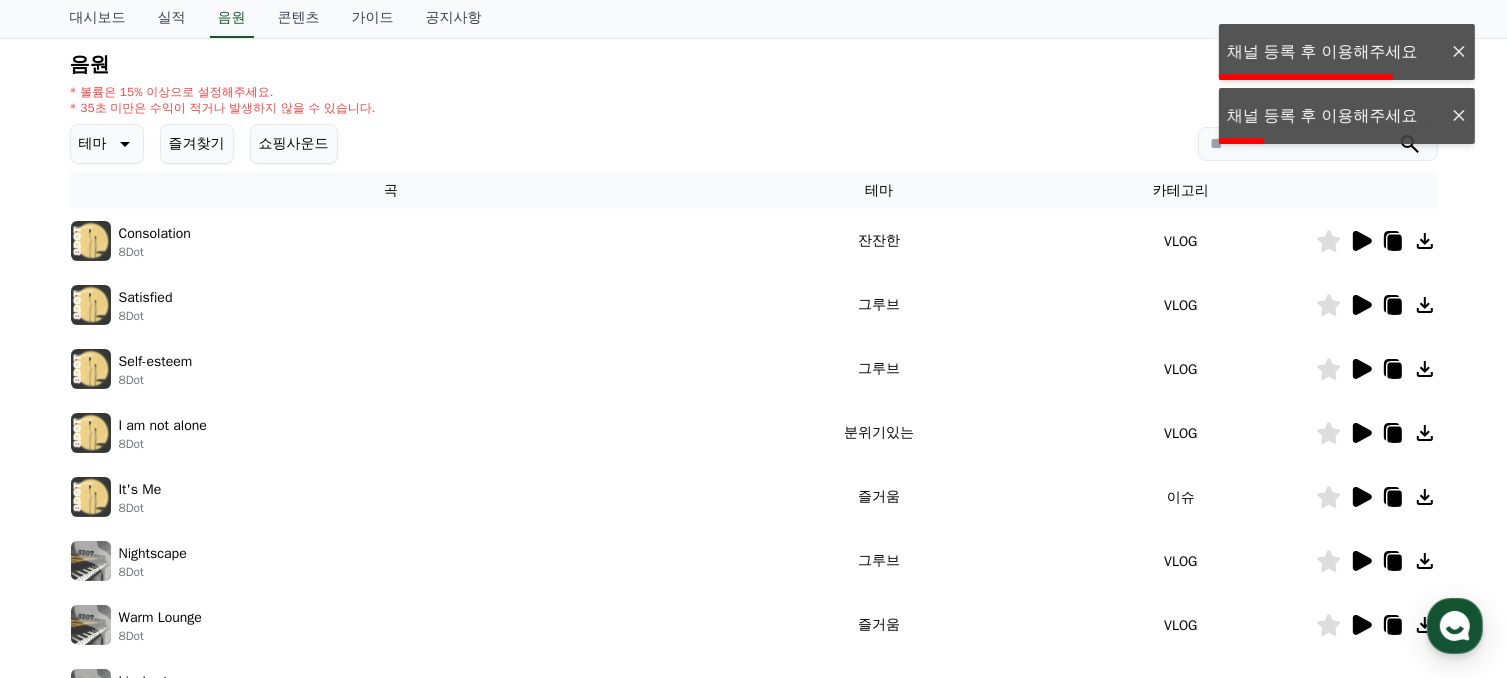 click at bounding box center [1318, 144] 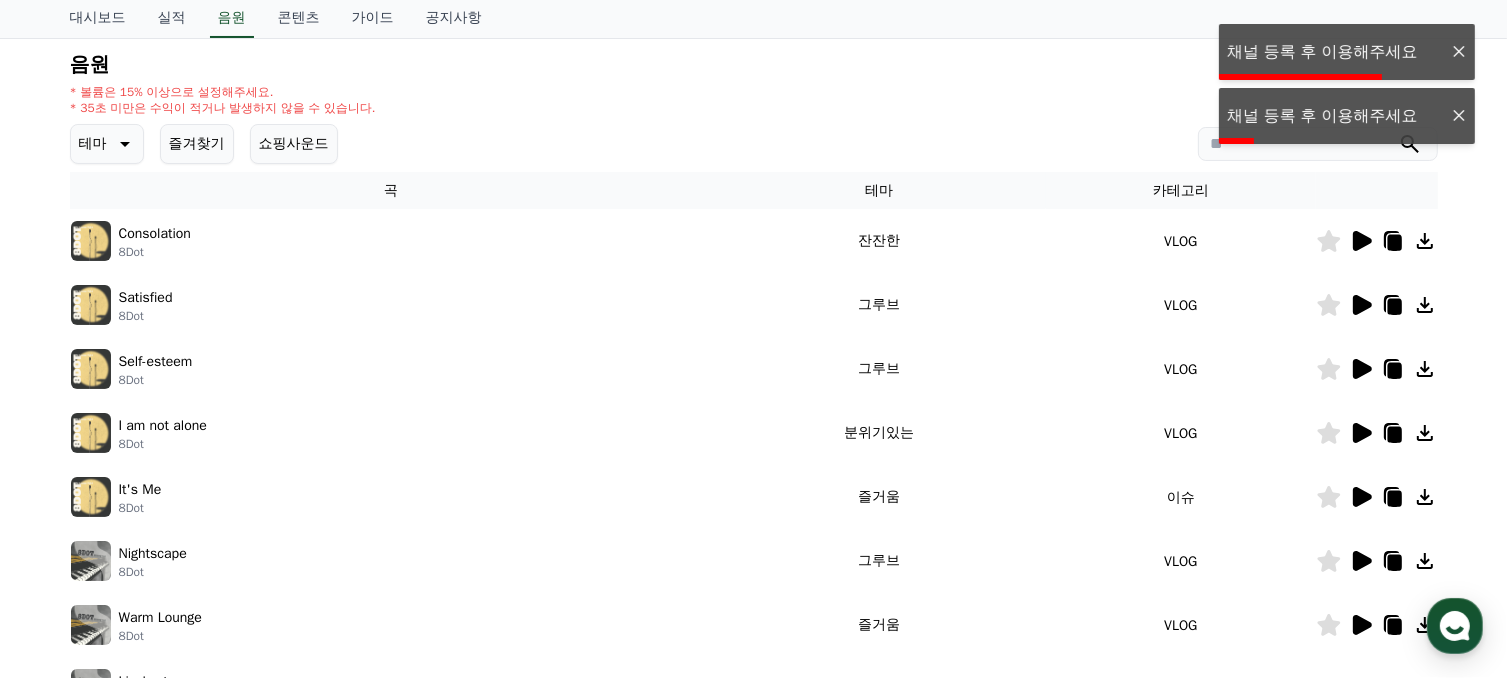 click at bounding box center [1318, 144] 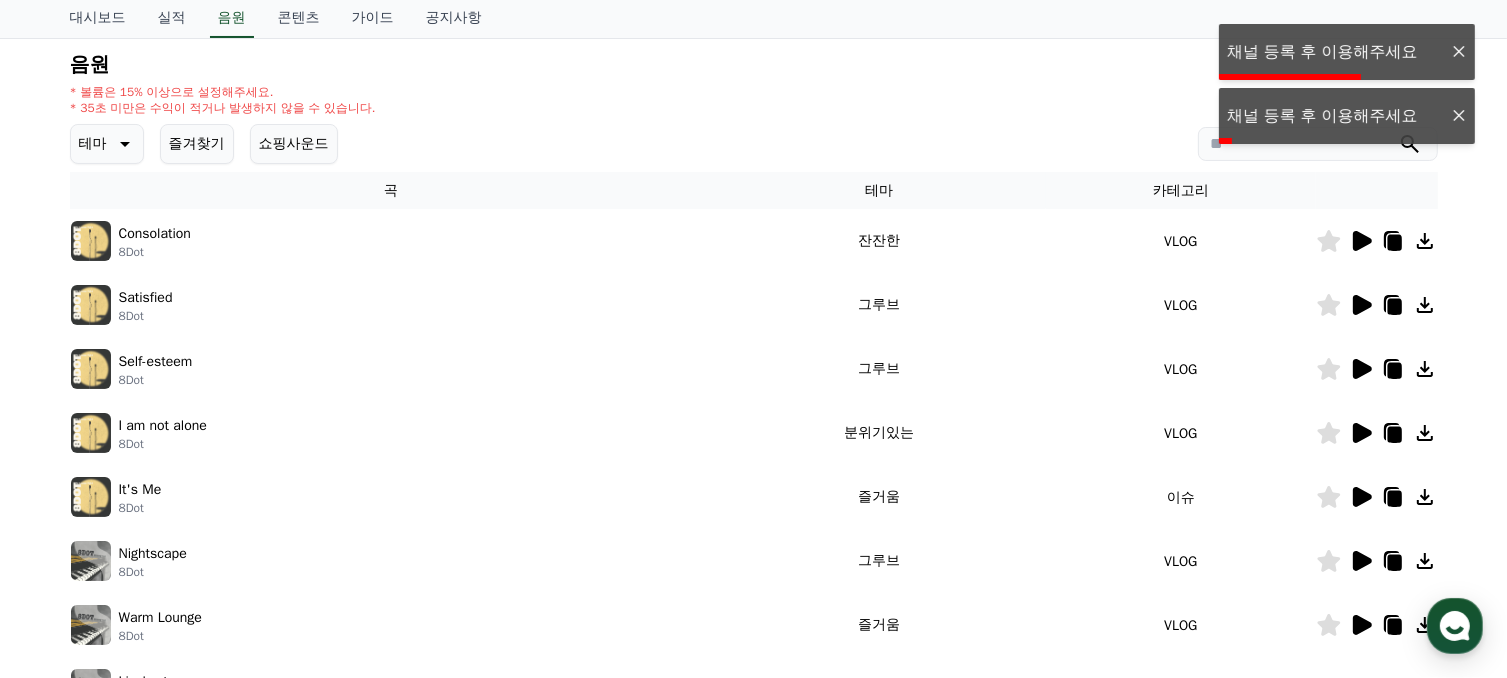 click on "* 볼륨은 15% 이상으로 설정해주세요.   * 35초 미만은 수익이 적거나 발생하지 않을 수 있습니다." at bounding box center (754, 100) 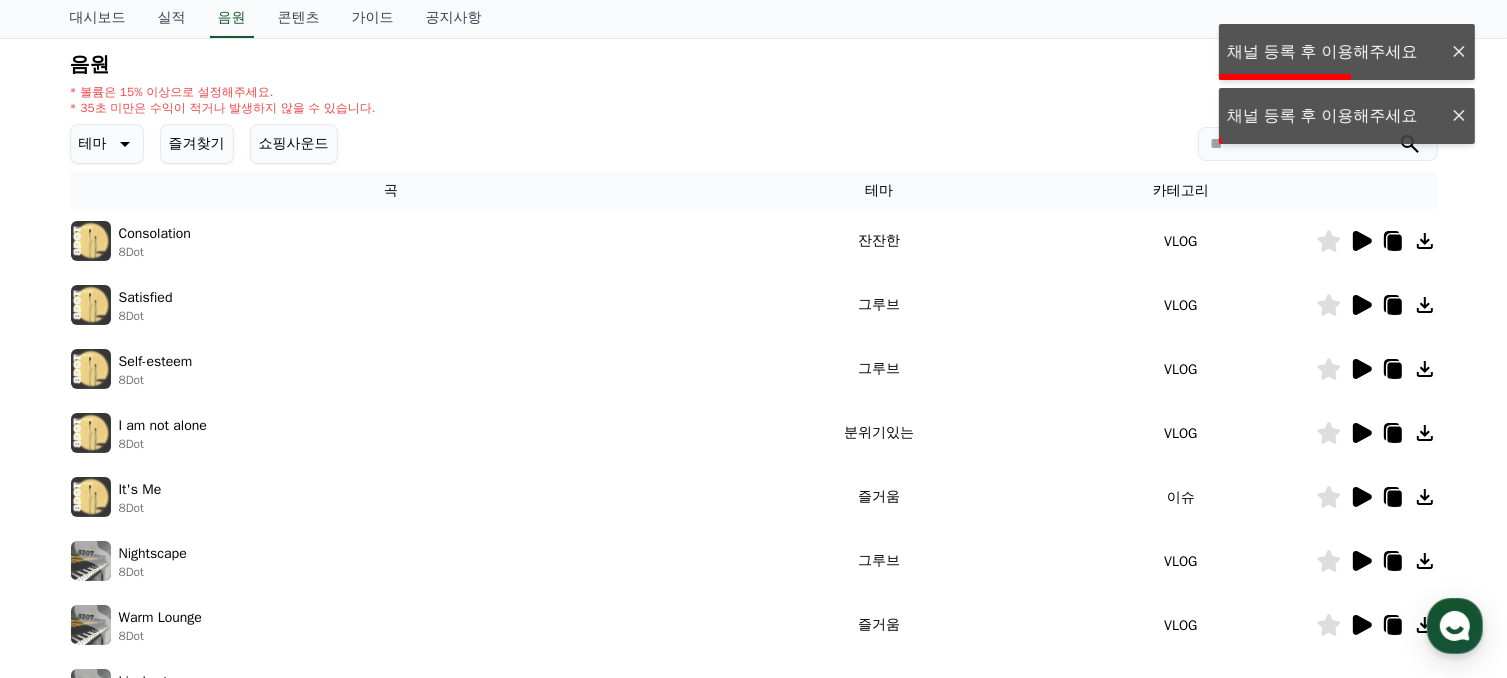 click on "* 볼륨은 15% 이상으로 설정해주세요.   * 35초 미만은 수익이 적거나 발생하지 않을 수 있습니다." at bounding box center [754, 100] 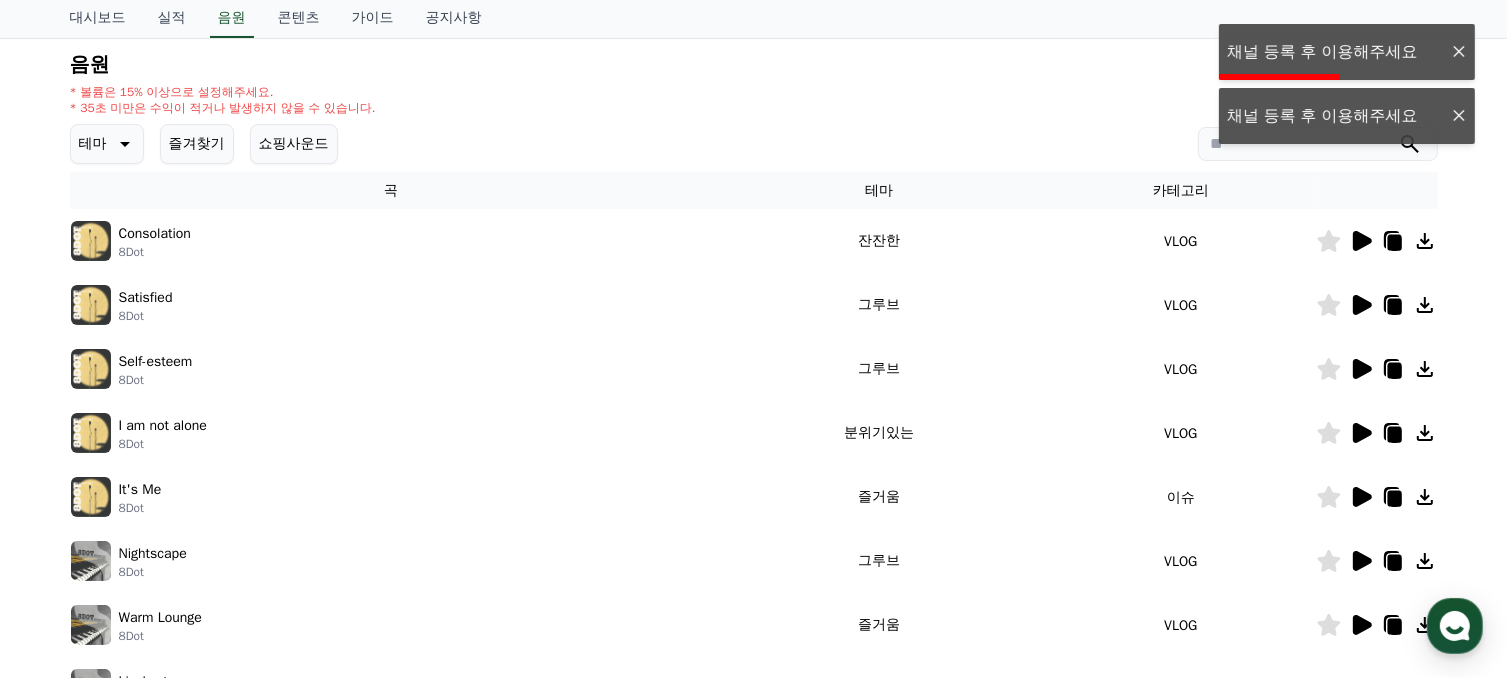 click on "* 볼륨은 15% 이상으로 설정해주세요.   * 35초 미만은 수익이 적거나 발생하지 않을 수 있습니다." at bounding box center [754, 100] 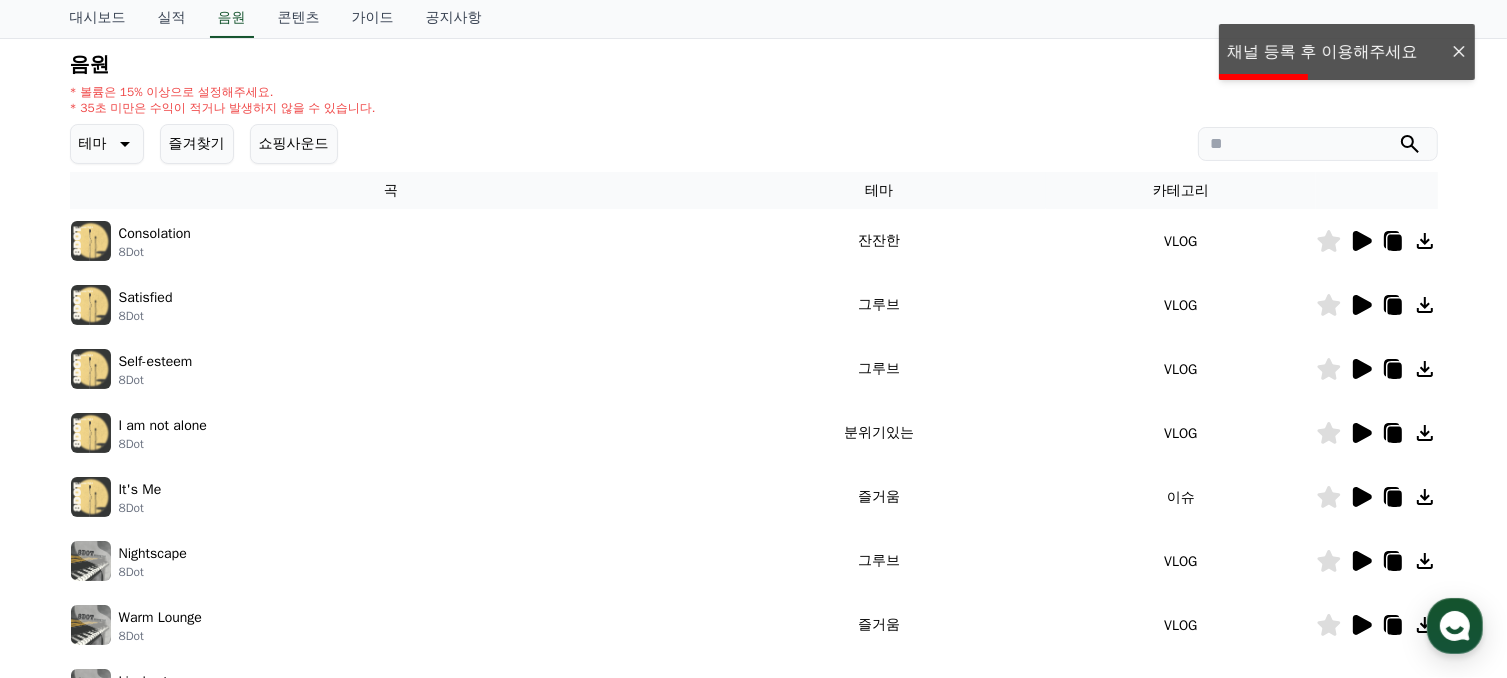 click on "* 볼륨은 15% 이상으로 설정해주세요.   * 35초 미만은 수익이 적거나 발생하지 않을 수 있습니다." at bounding box center (754, 100) 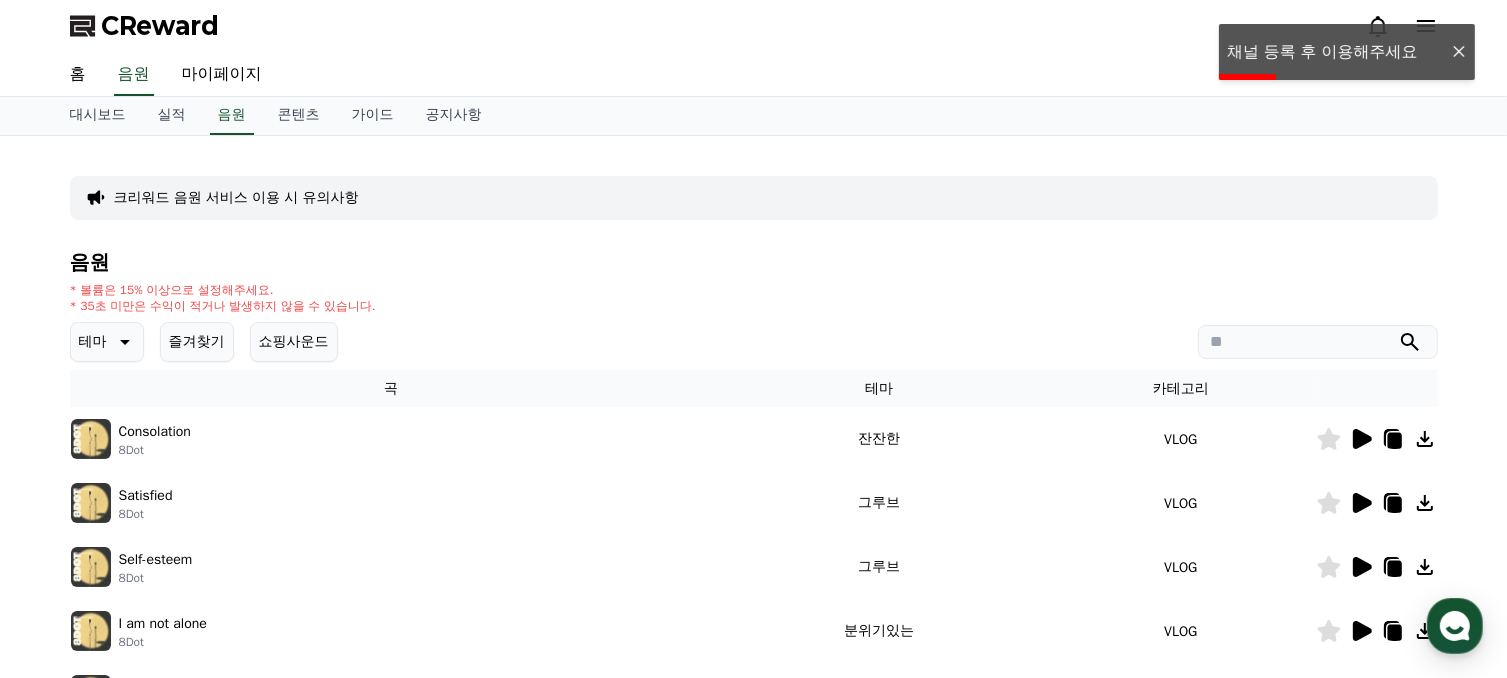 scroll, scrollTop: 0, scrollLeft: 0, axis: both 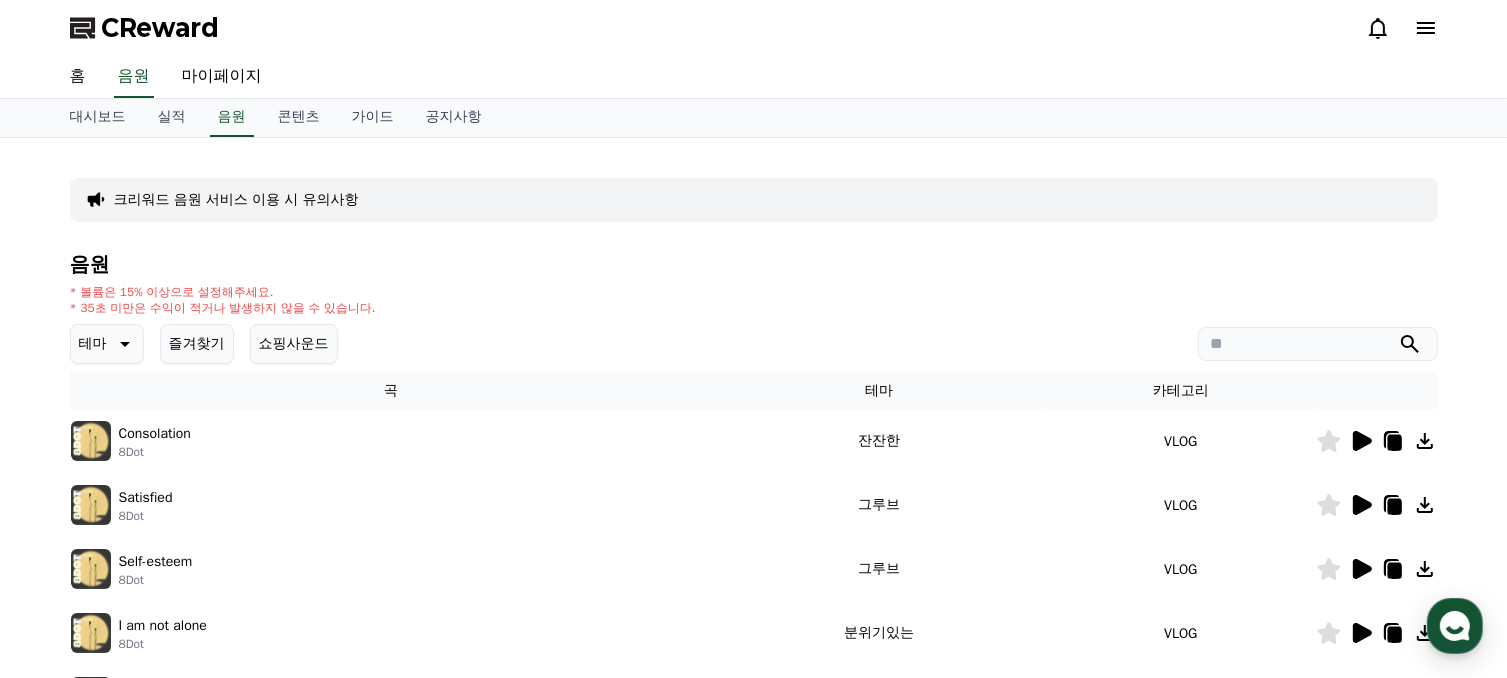 click on "홈" at bounding box center (78, 77) 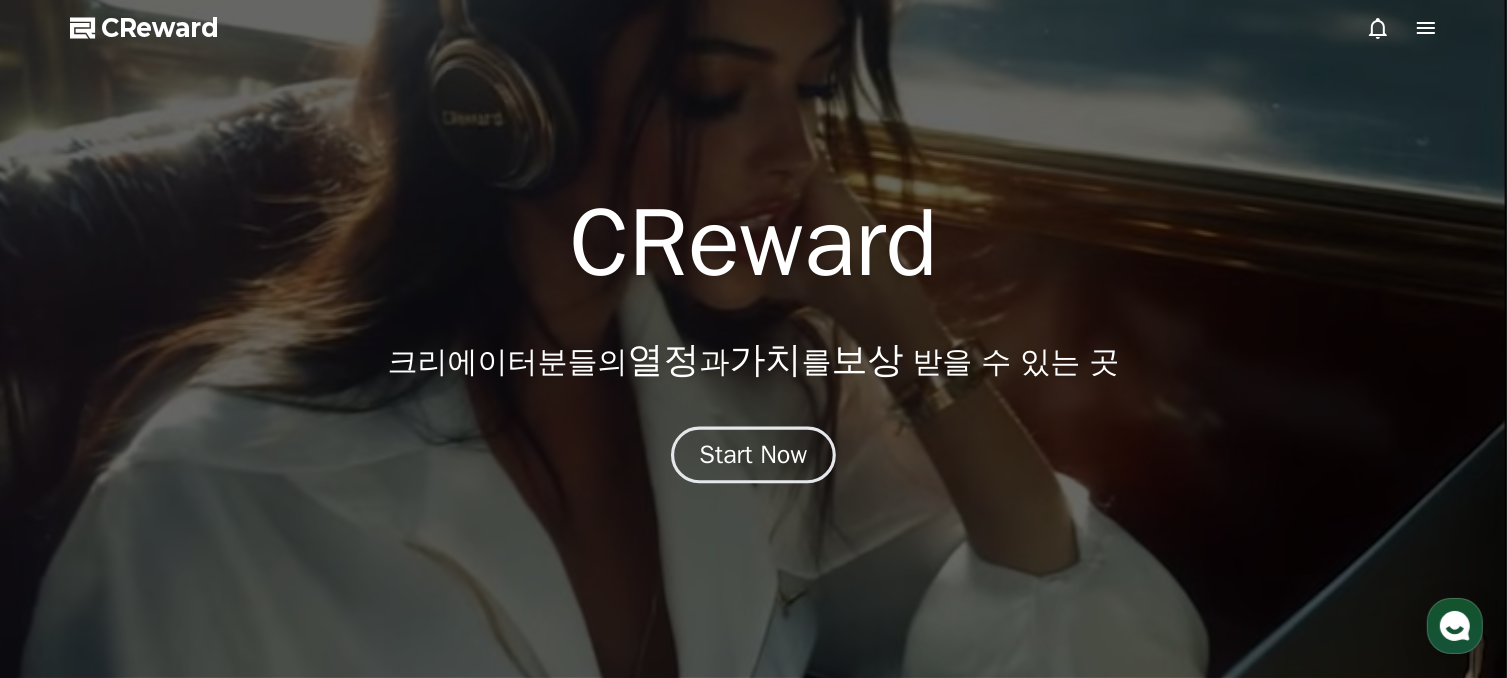 click on "Start Now" at bounding box center [754, 455] 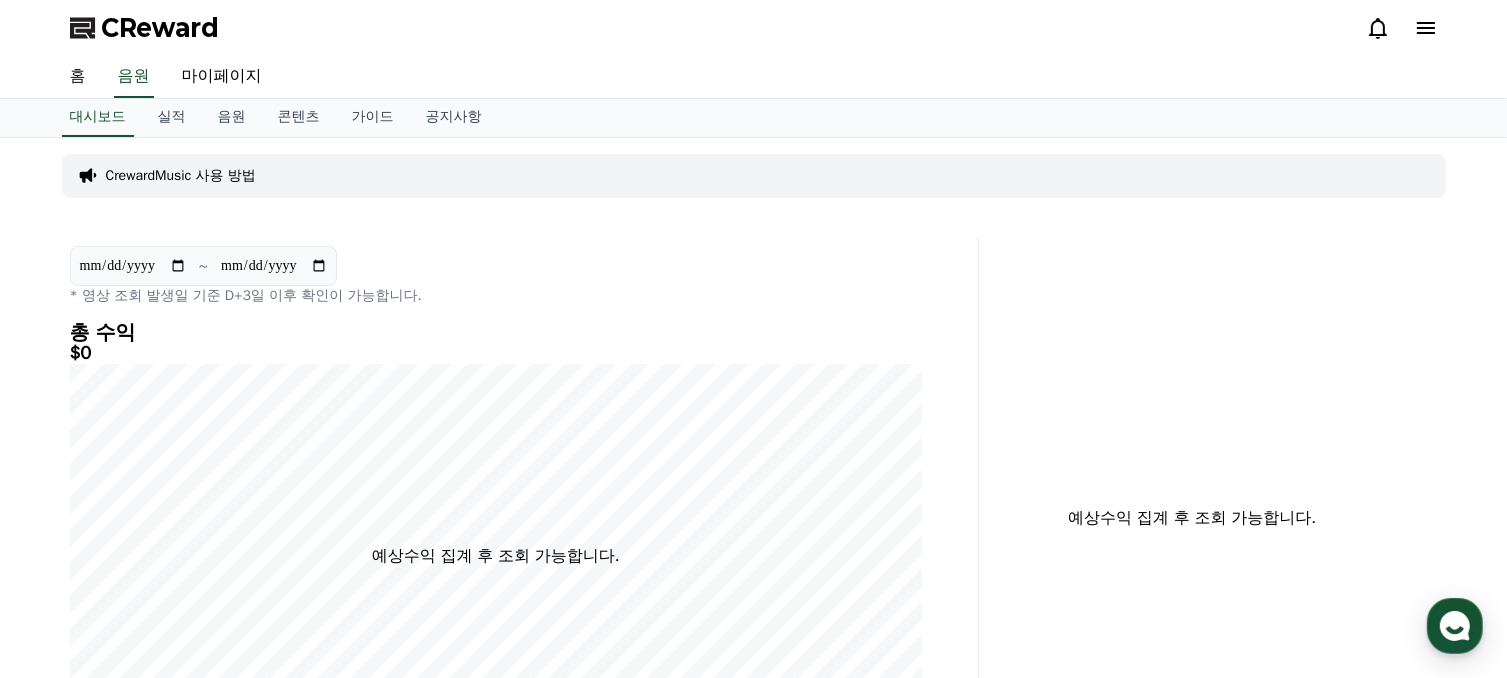 click on "홈" at bounding box center (78, 77) 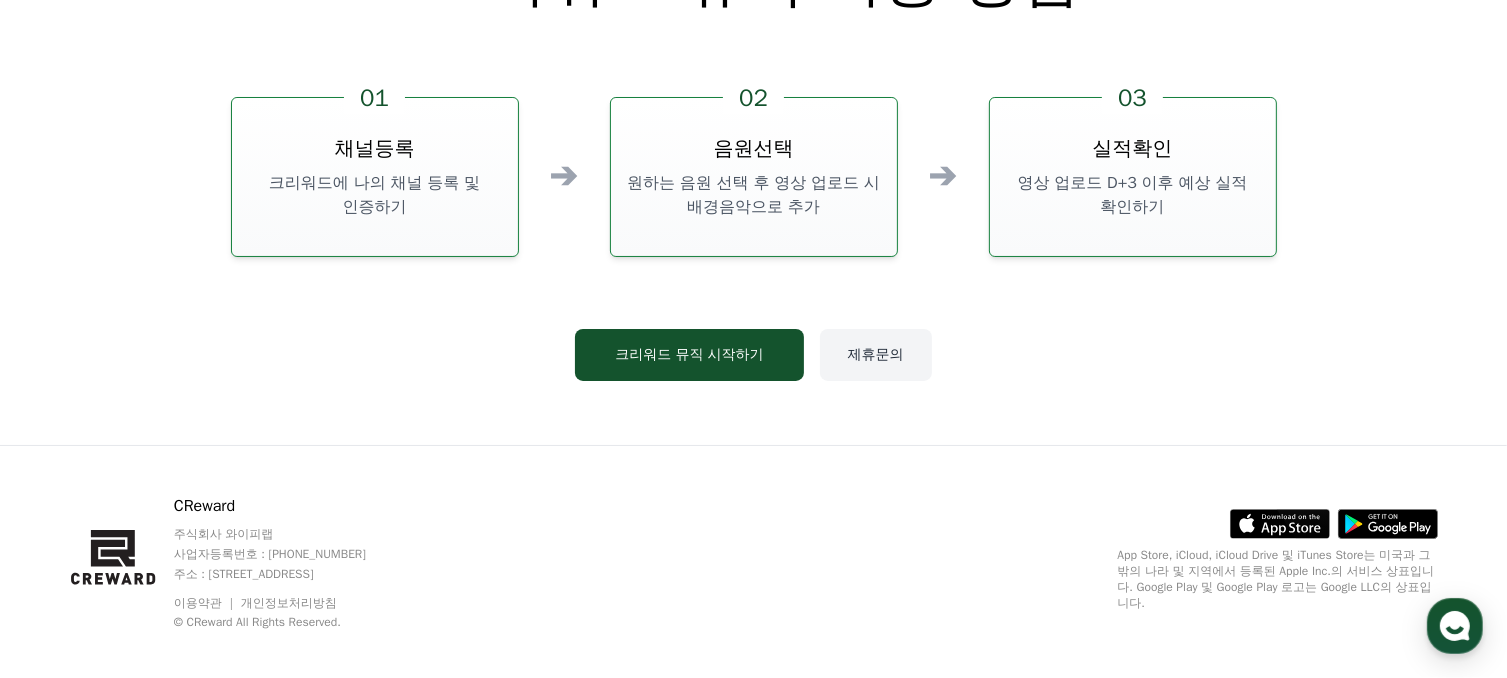scroll, scrollTop: 5418, scrollLeft: 0, axis: vertical 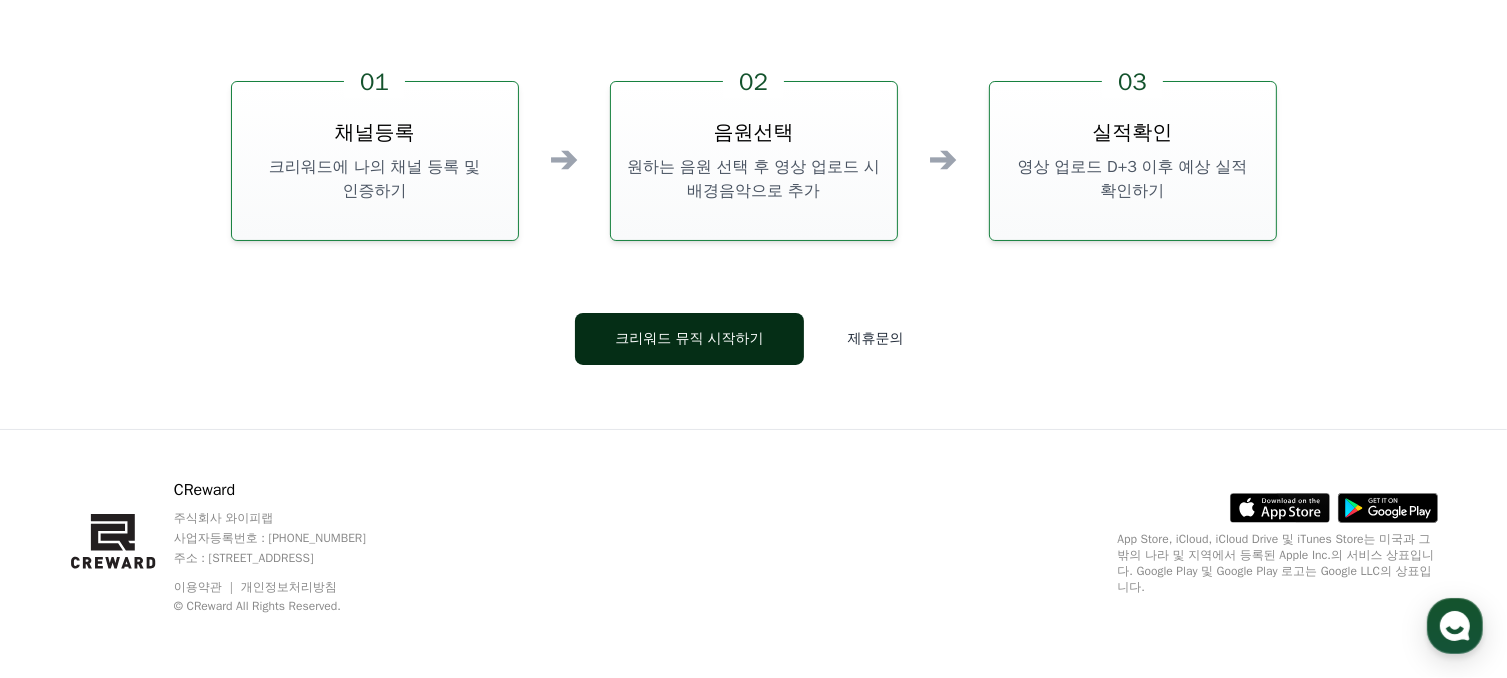 click on "크리워드 뮤직 시작하기" at bounding box center (689, 339) 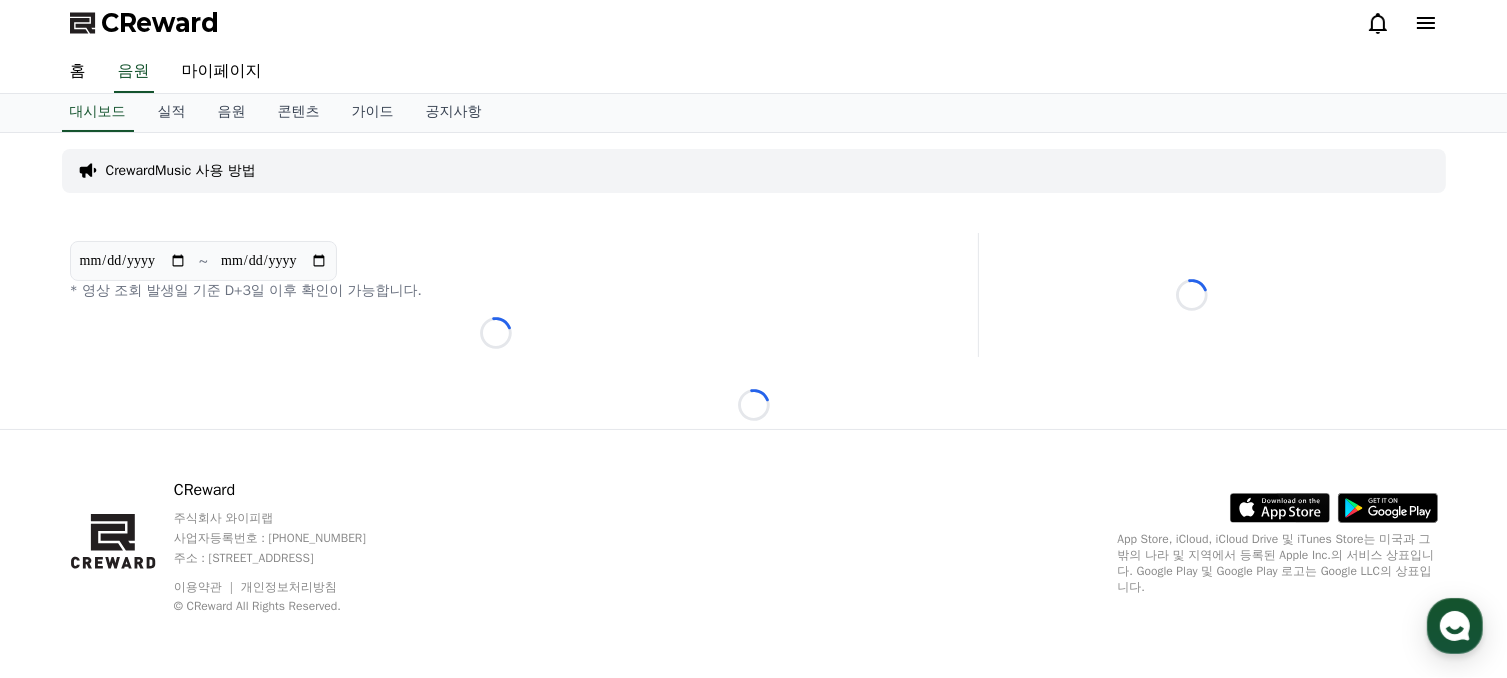 scroll, scrollTop: 0, scrollLeft: 0, axis: both 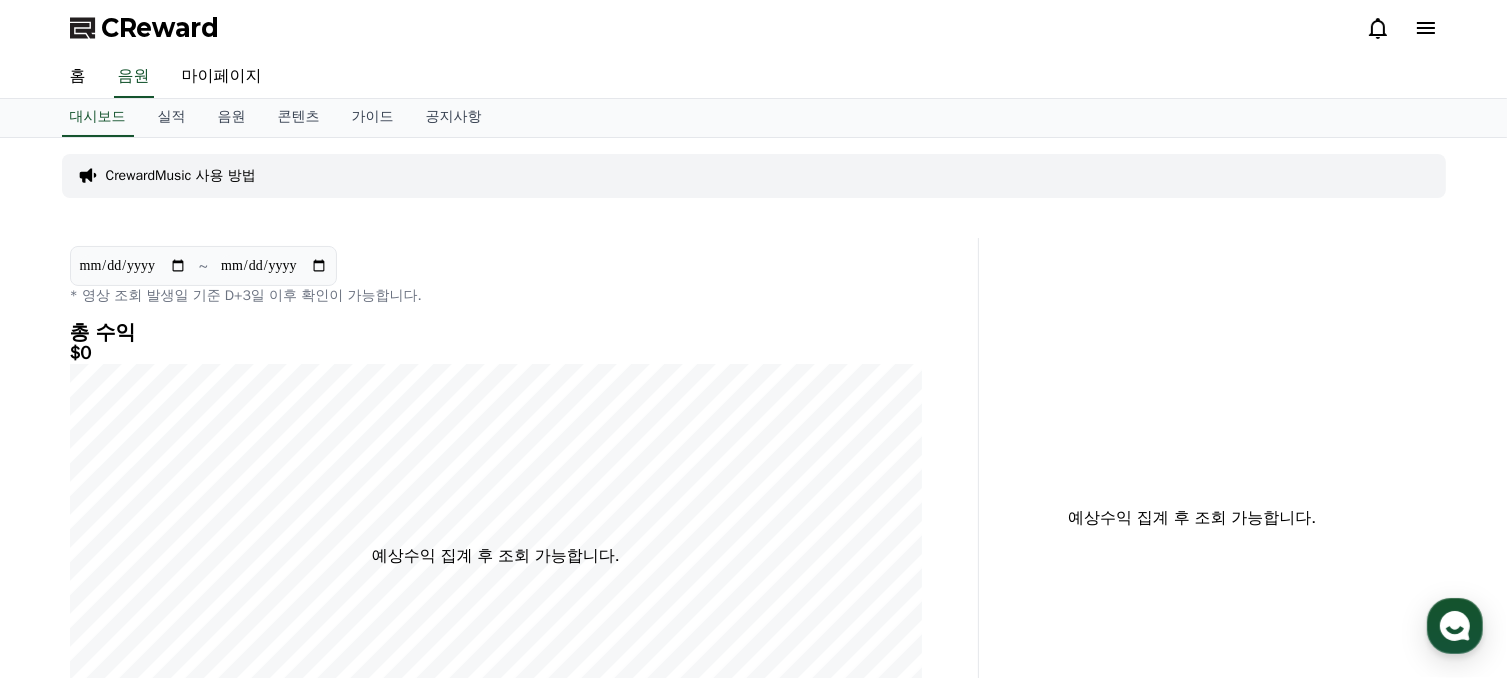 click on "CReward" at bounding box center [161, 28] 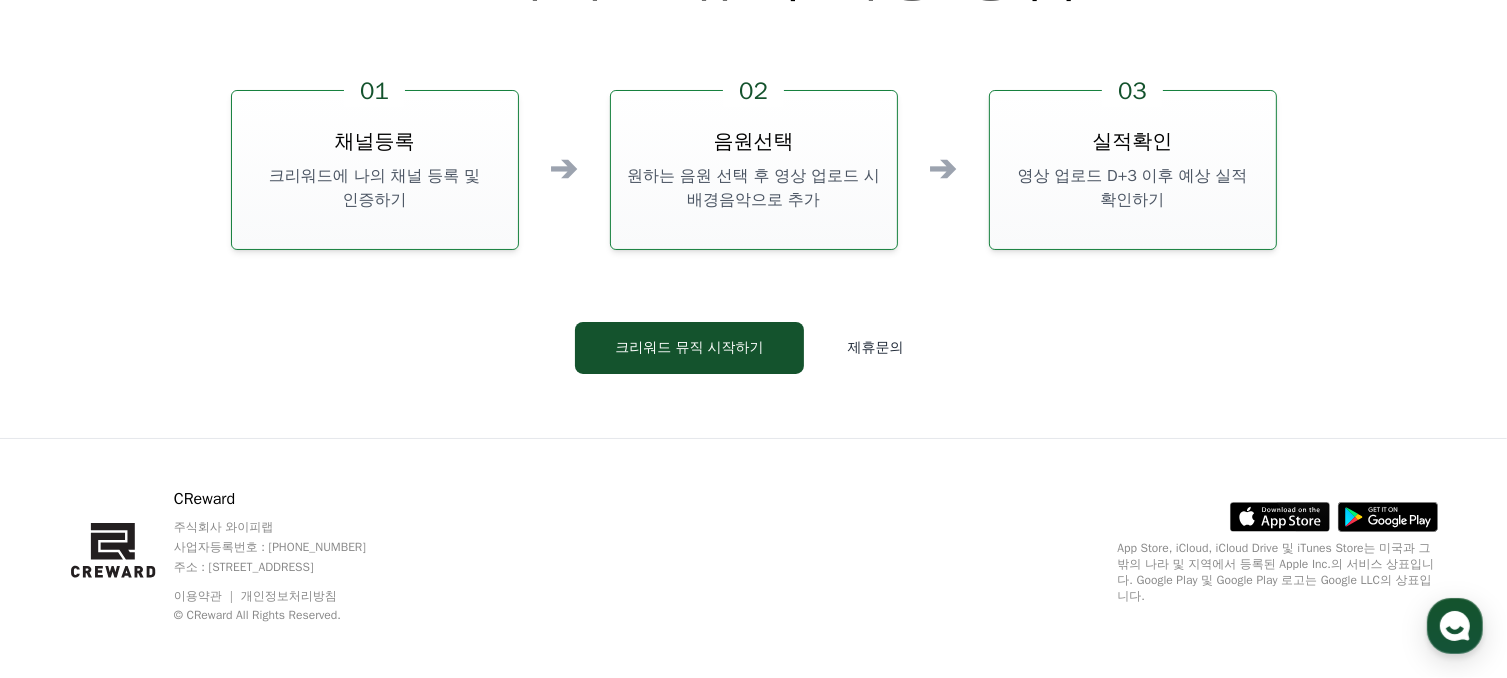 scroll, scrollTop: 5418, scrollLeft: 0, axis: vertical 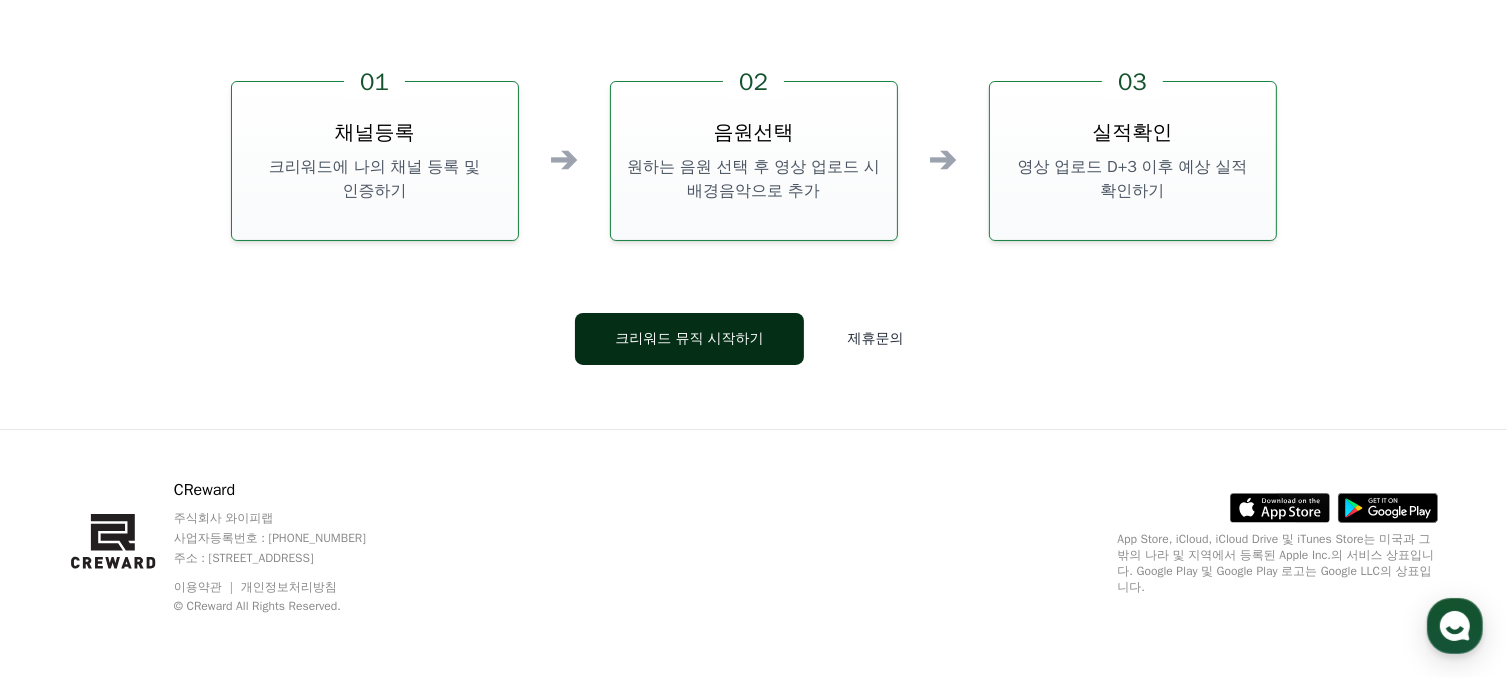 click on "크리워드 뮤직 시작하기" at bounding box center (689, 339) 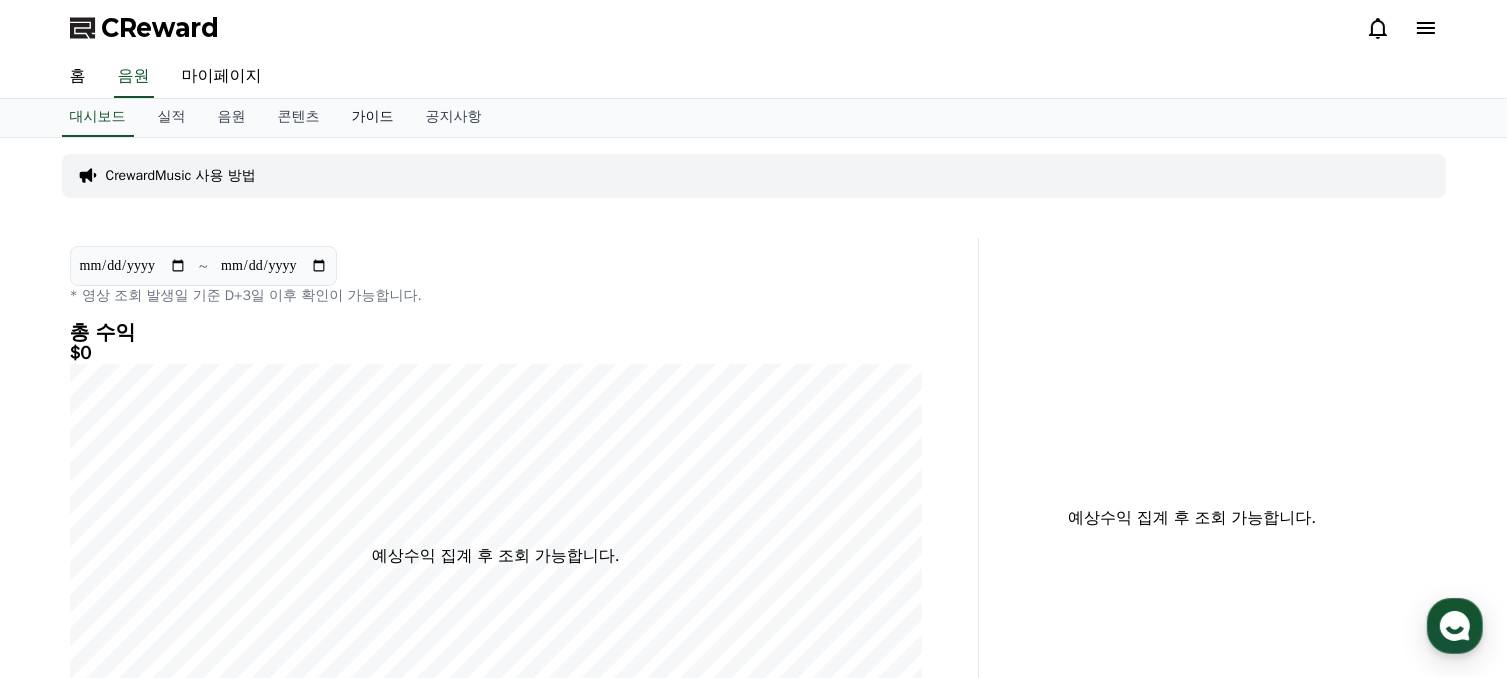 click on "가이드" at bounding box center [373, 118] 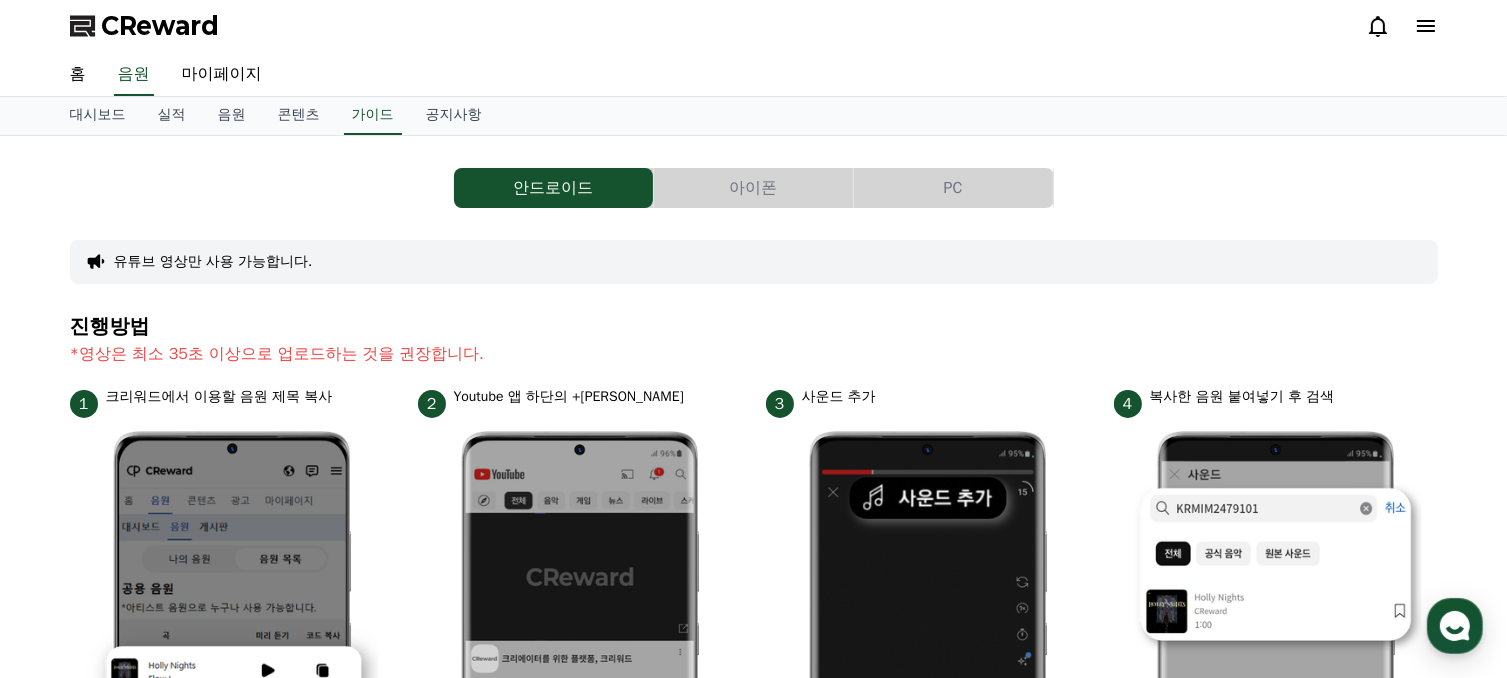 scroll, scrollTop: 0, scrollLeft: 0, axis: both 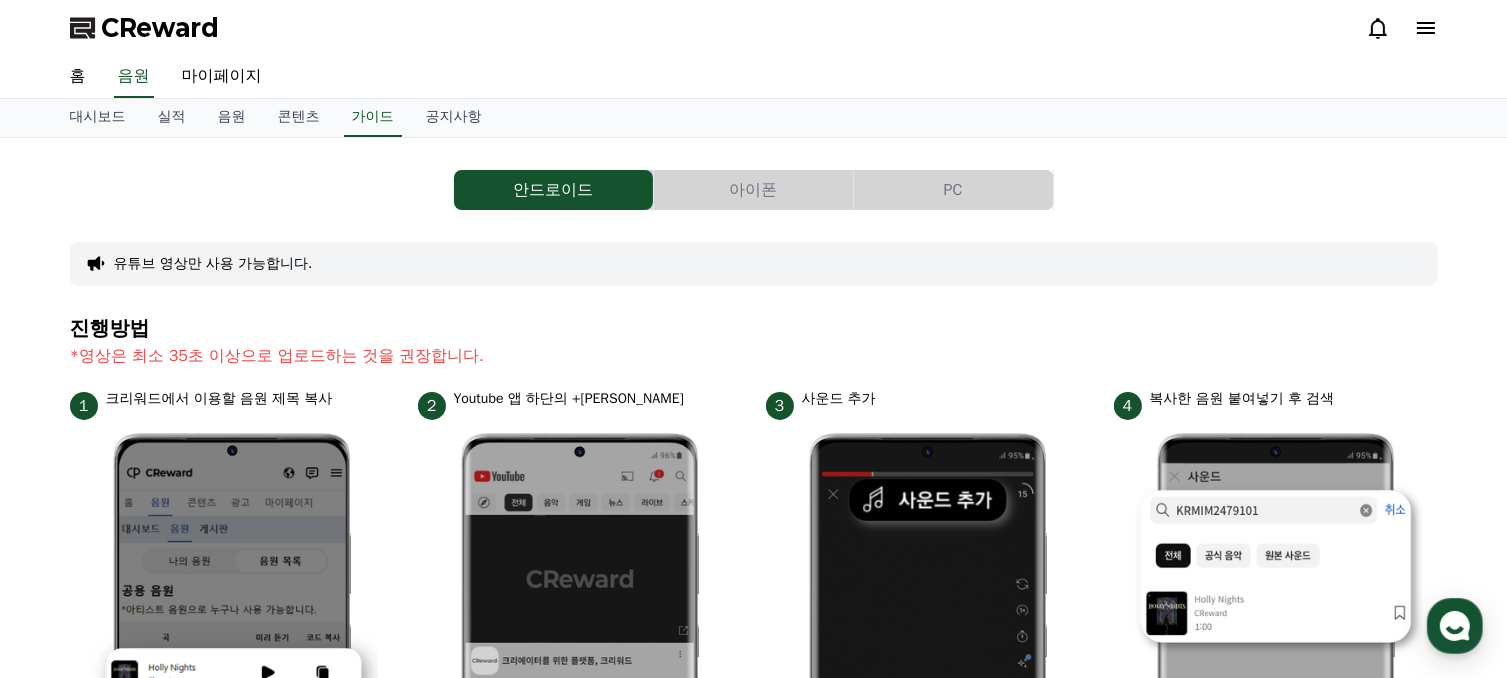 click on "PC" at bounding box center [953, 190] 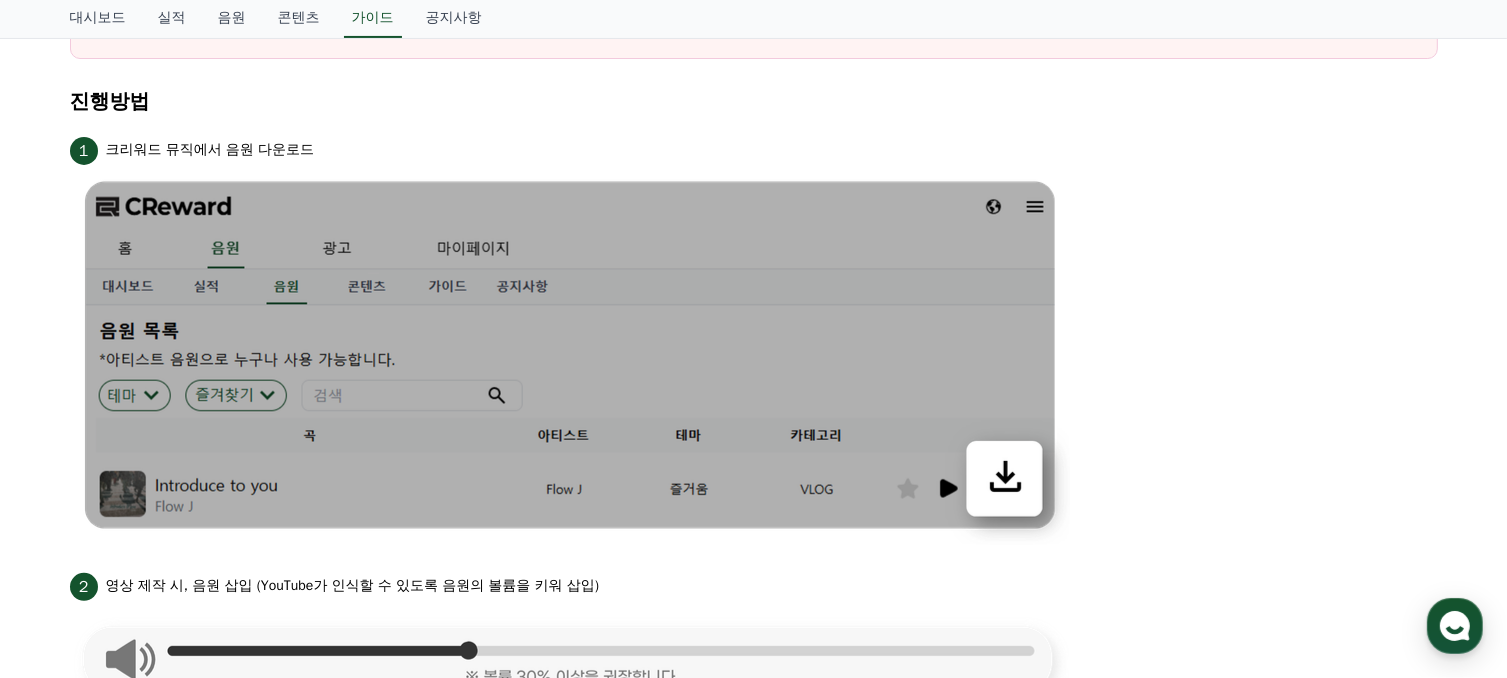 scroll, scrollTop: 0, scrollLeft: 0, axis: both 